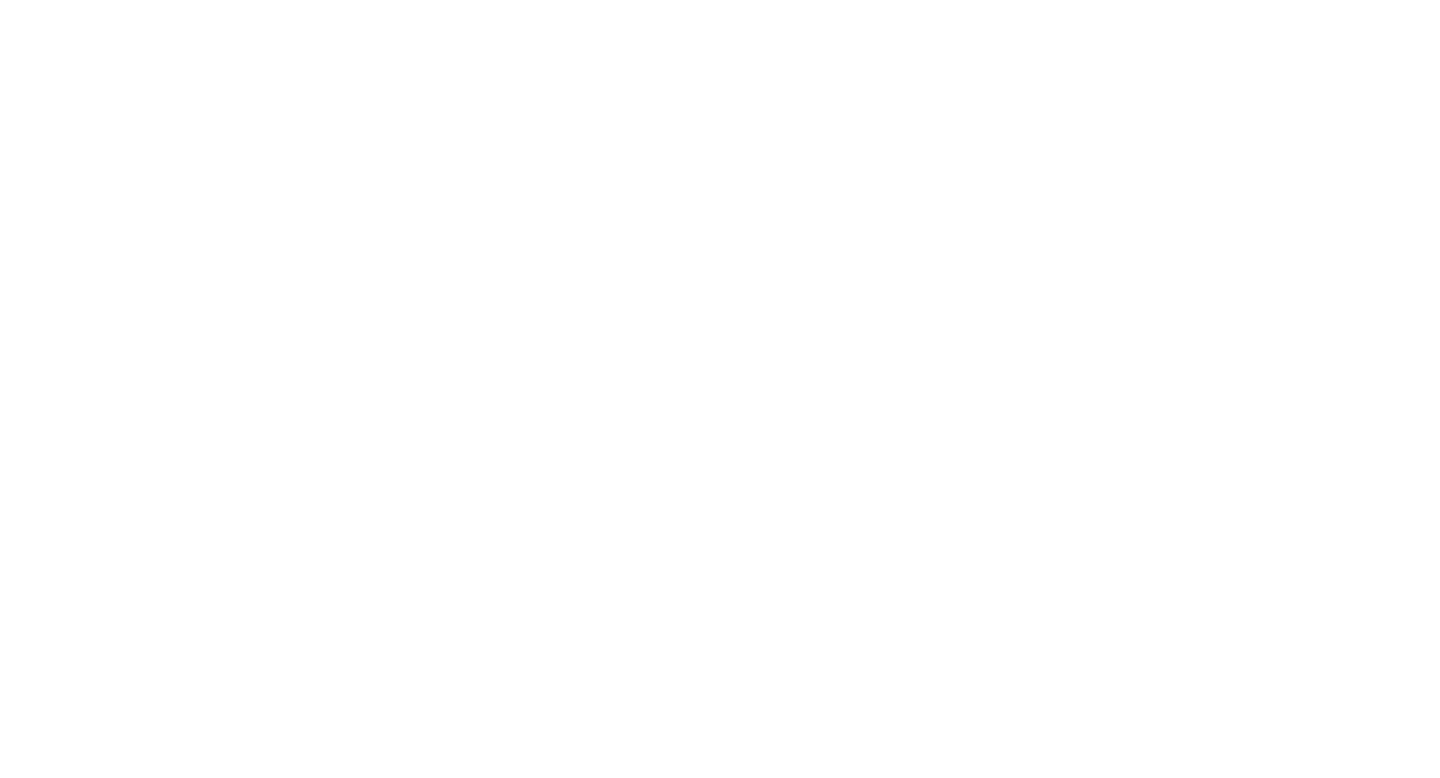 scroll, scrollTop: 0, scrollLeft: 0, axis: both 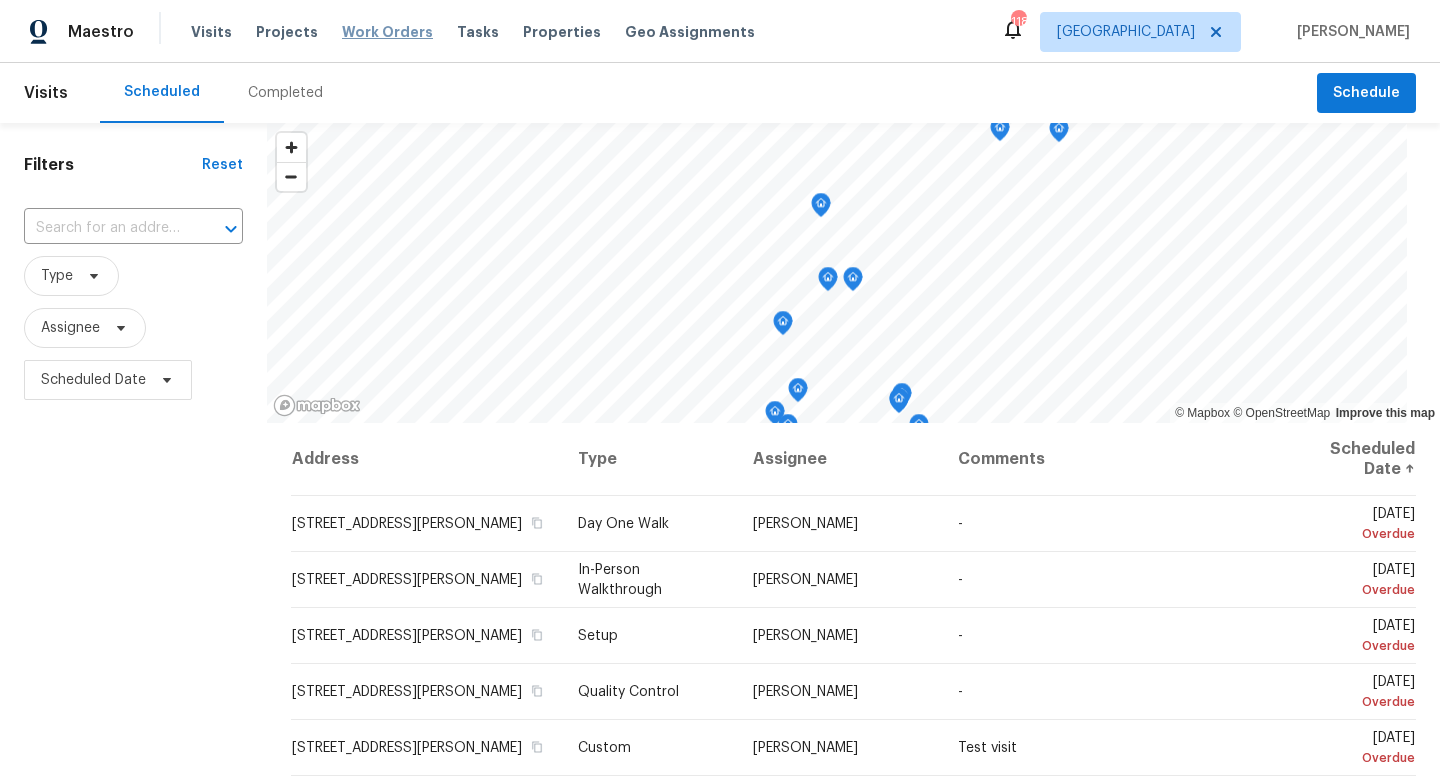 click on "Work Orders" at bounding box center [387, 32] 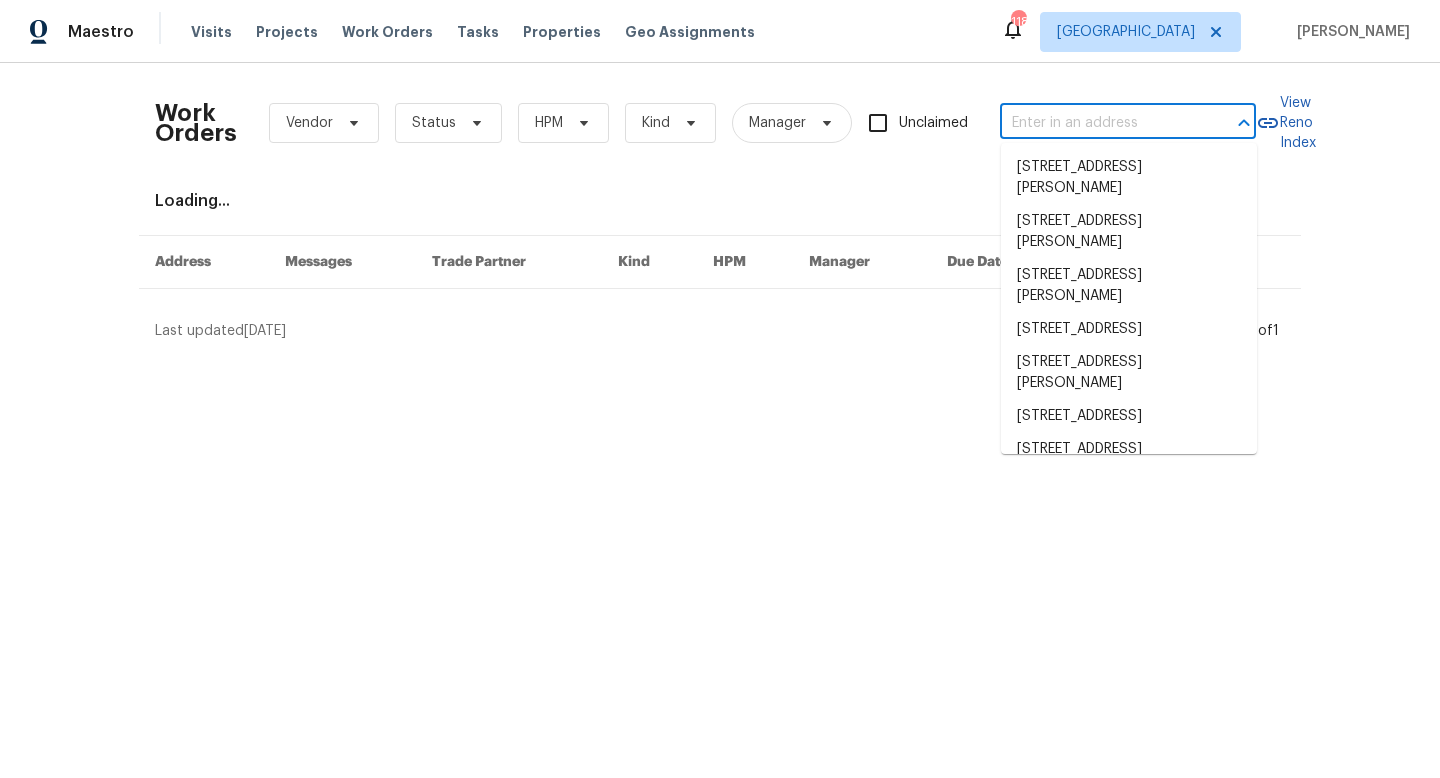 click at bounding box center [1100, 123] 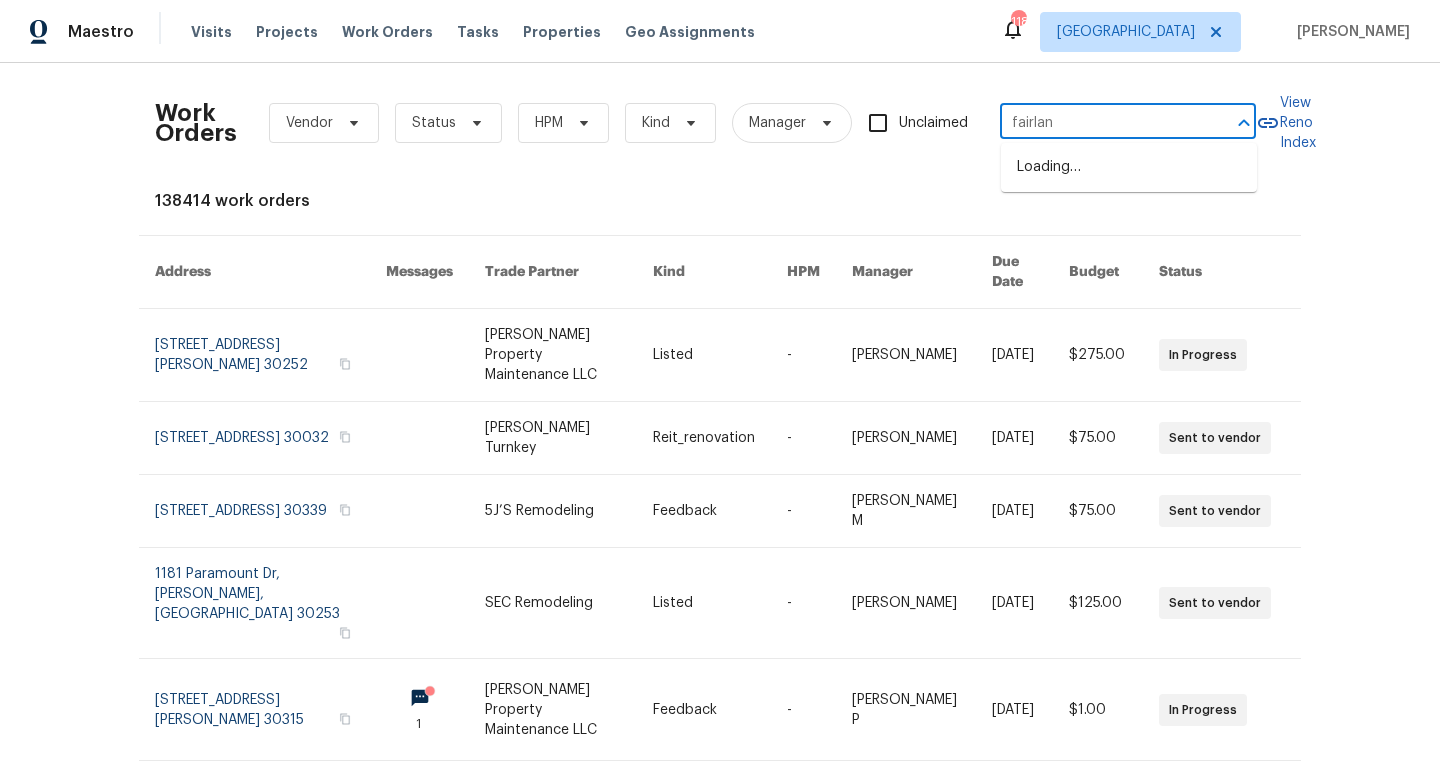 type on "fairlane" 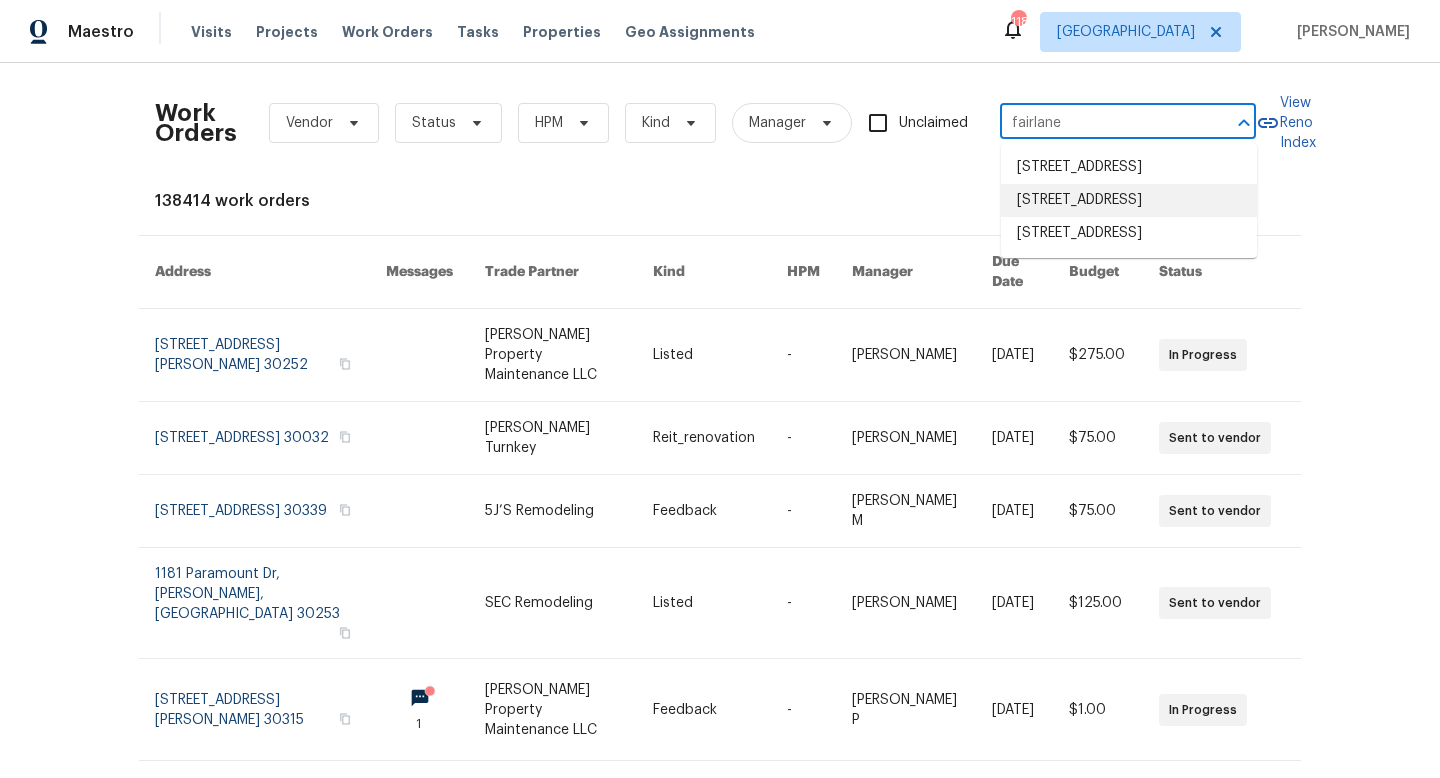click on "[STREET_ADDRESS]" at bounding box center [1129, 200] 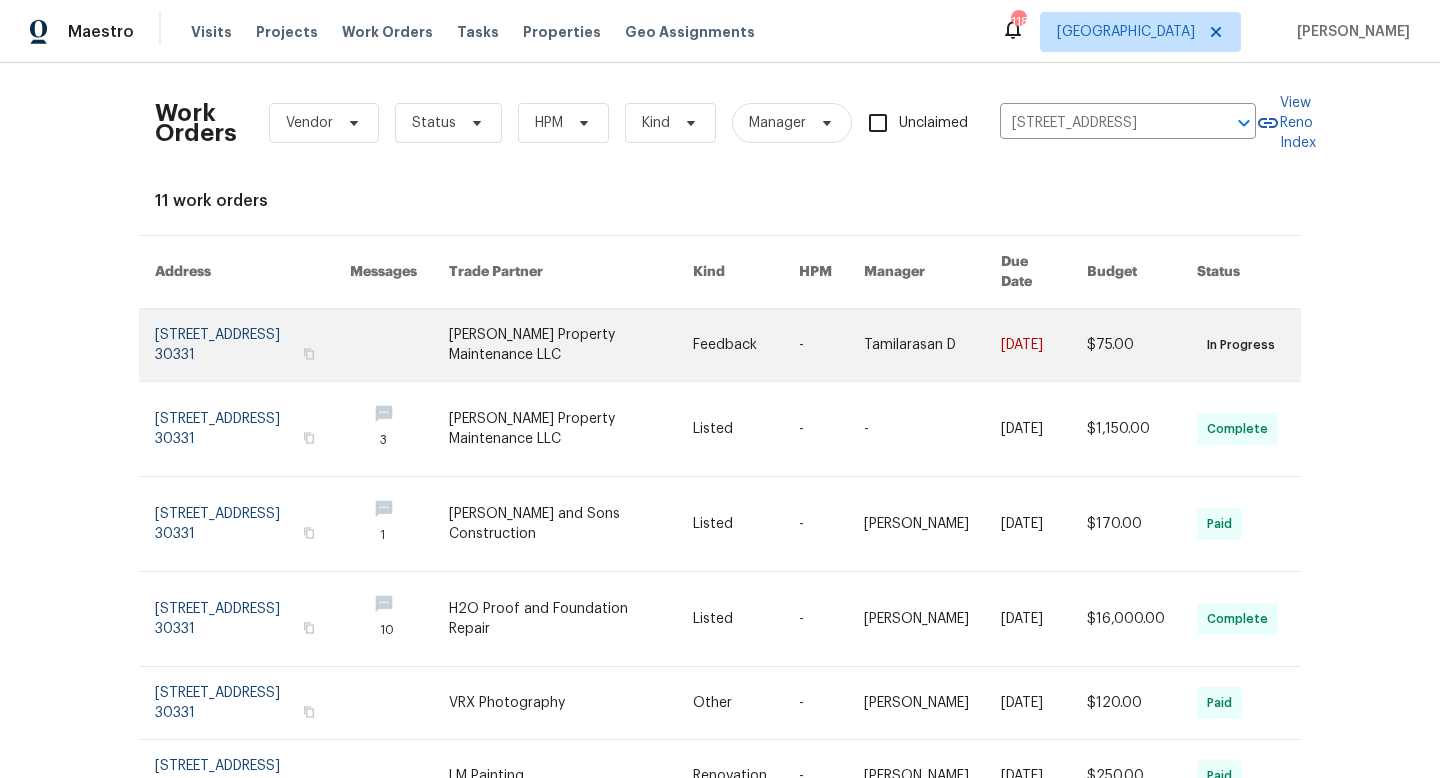 click at bounding box center [252, 345] 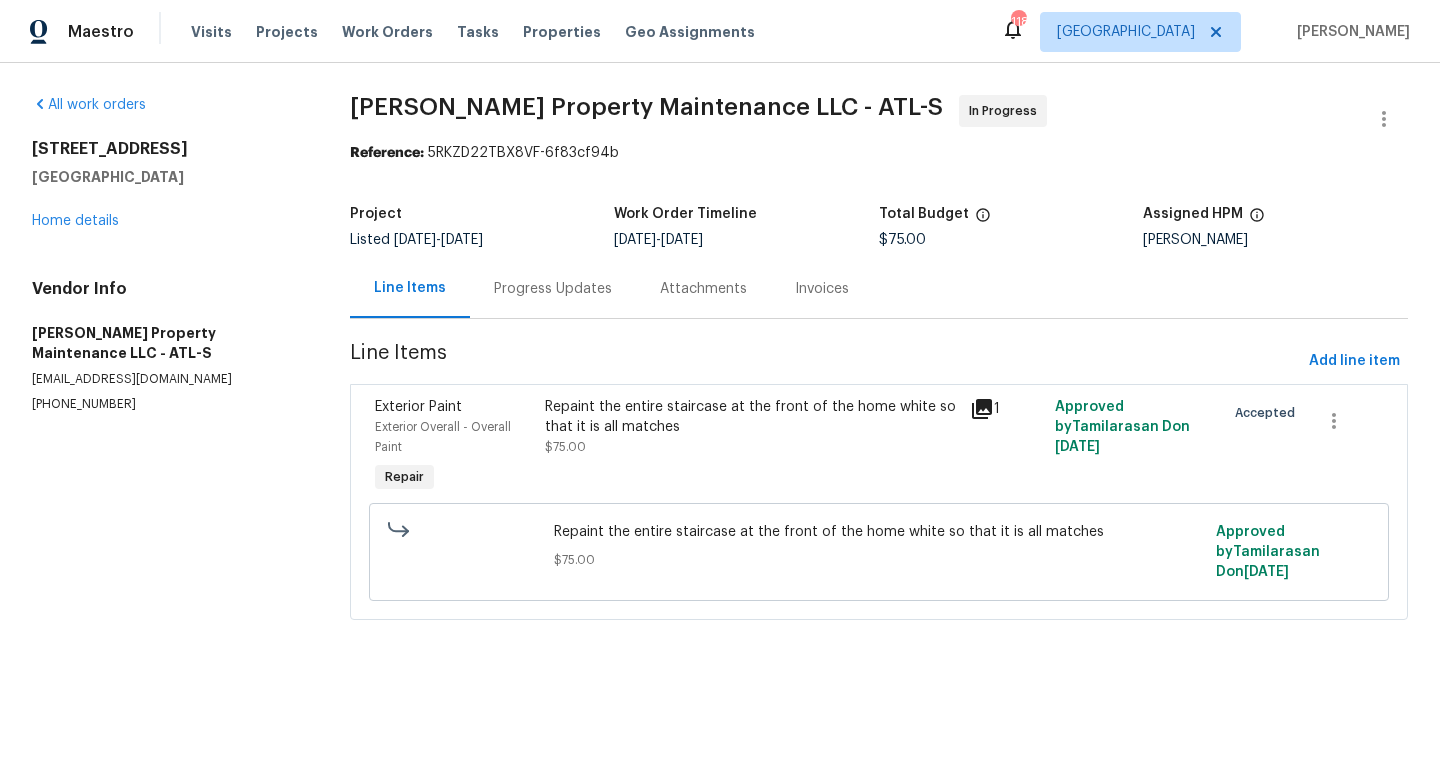 click 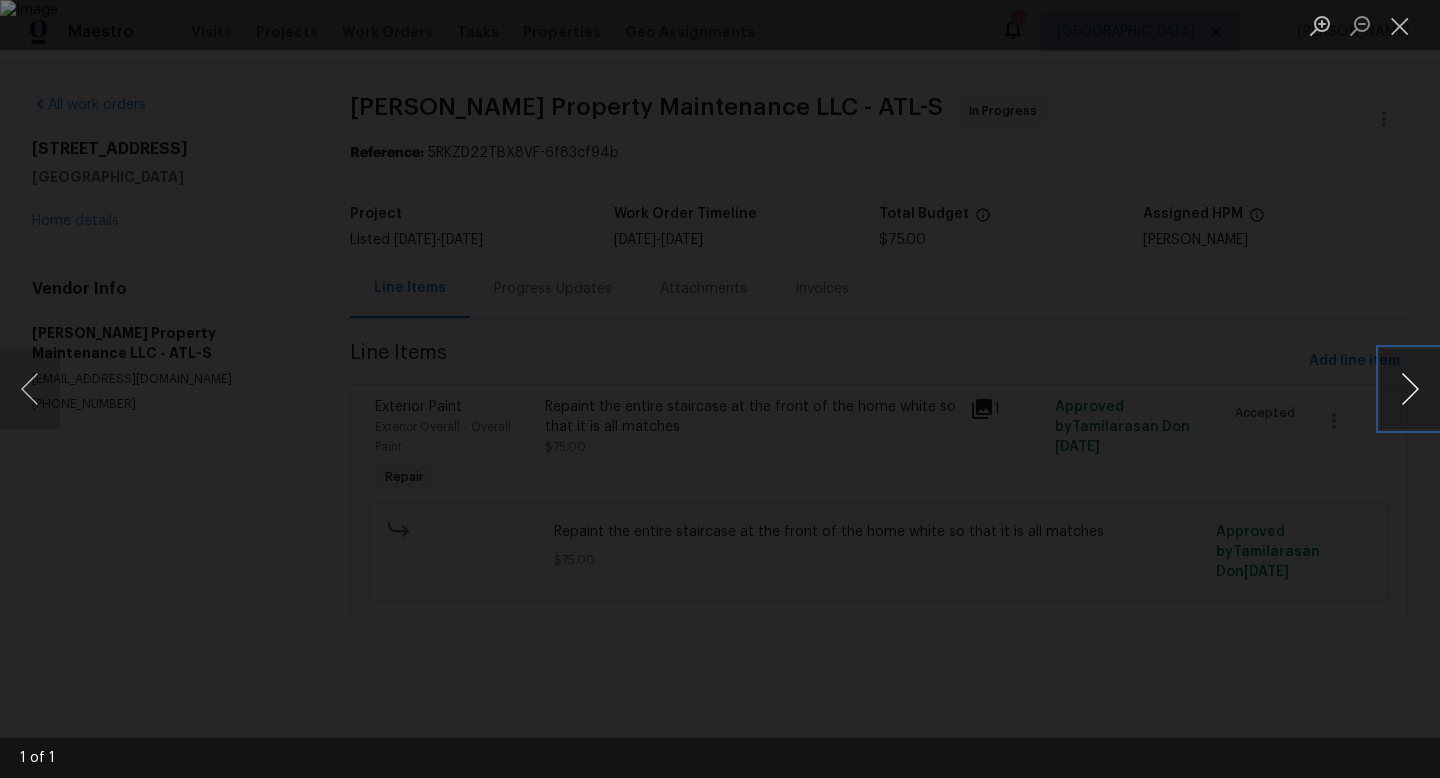 click at bounding box center [1410, 389] 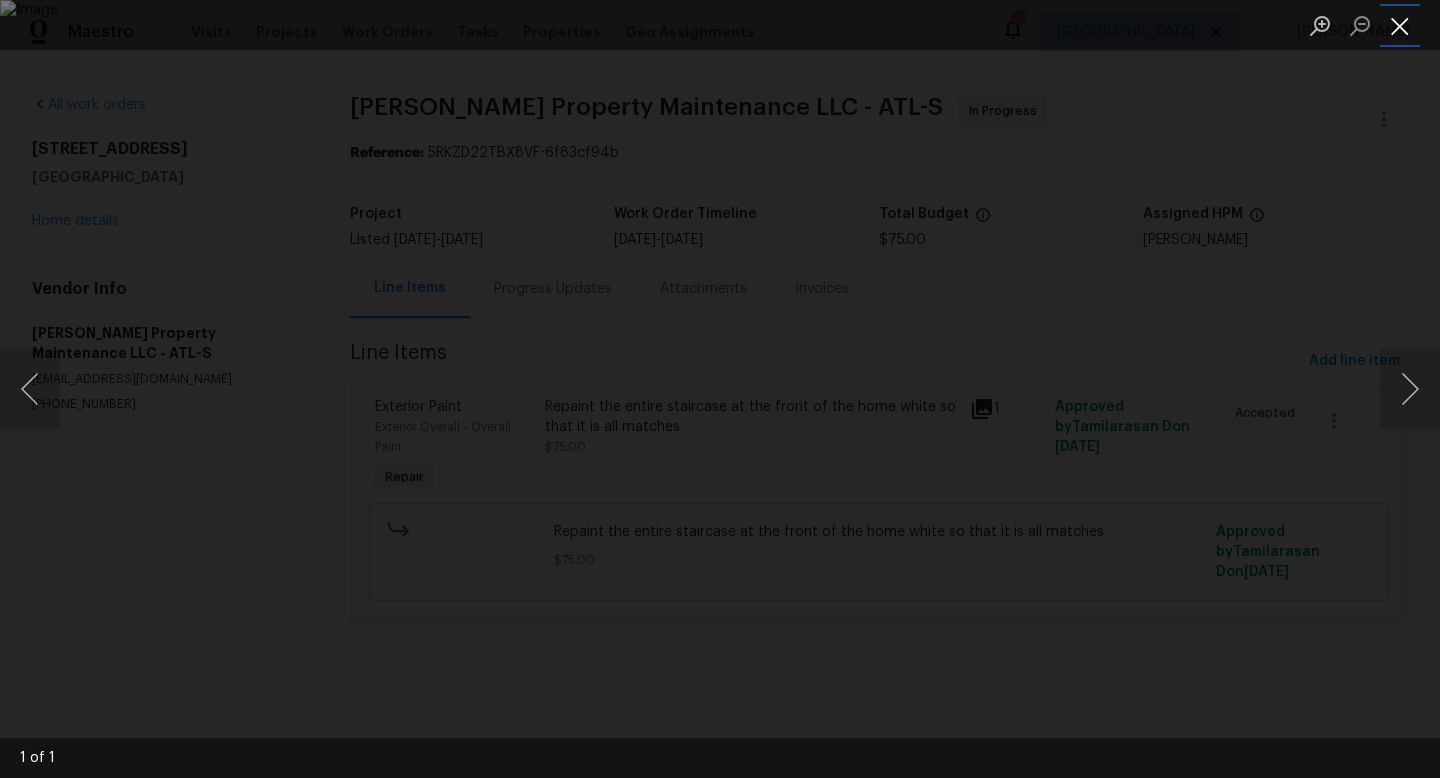 click at bounding box center [1400, 25] 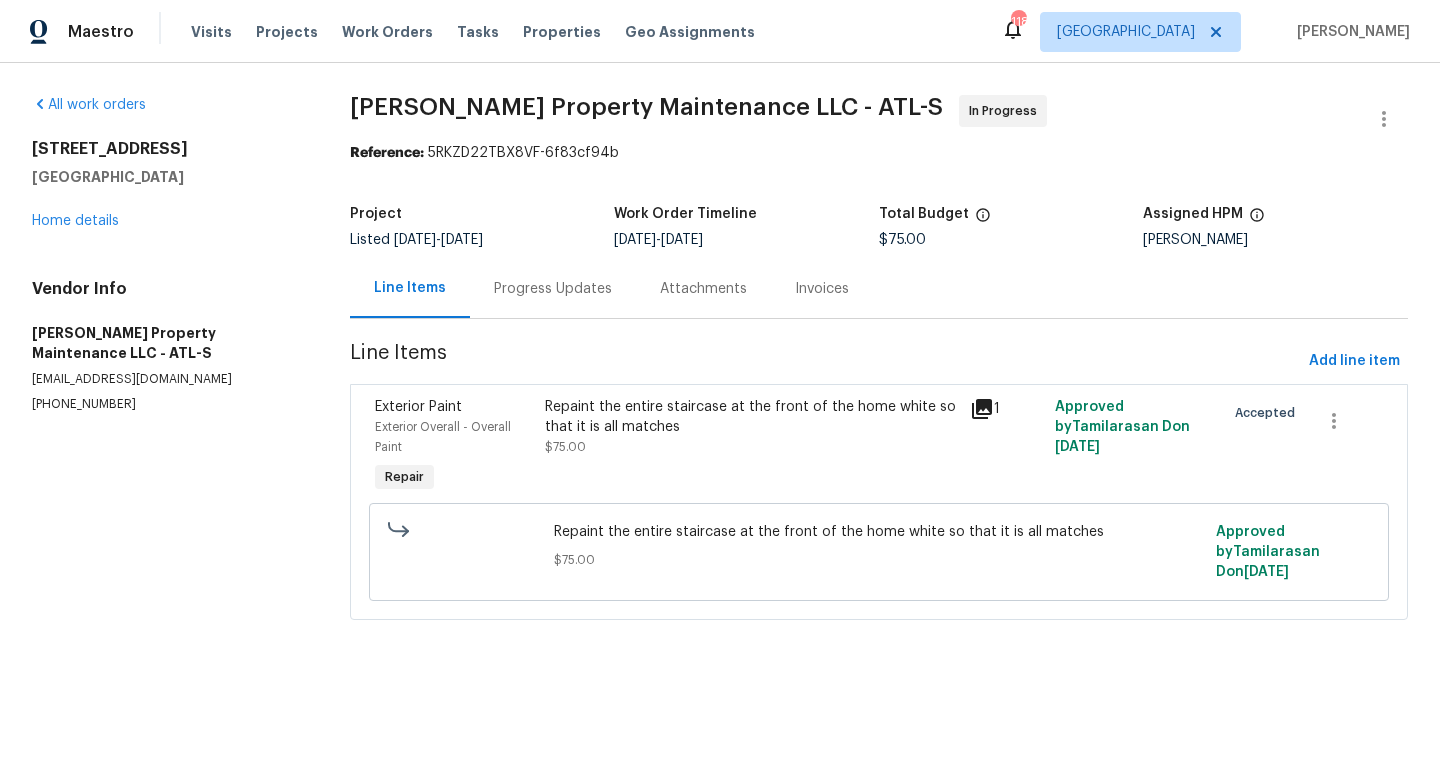 click on "Progress Updates" at bounding box center [553, 288] 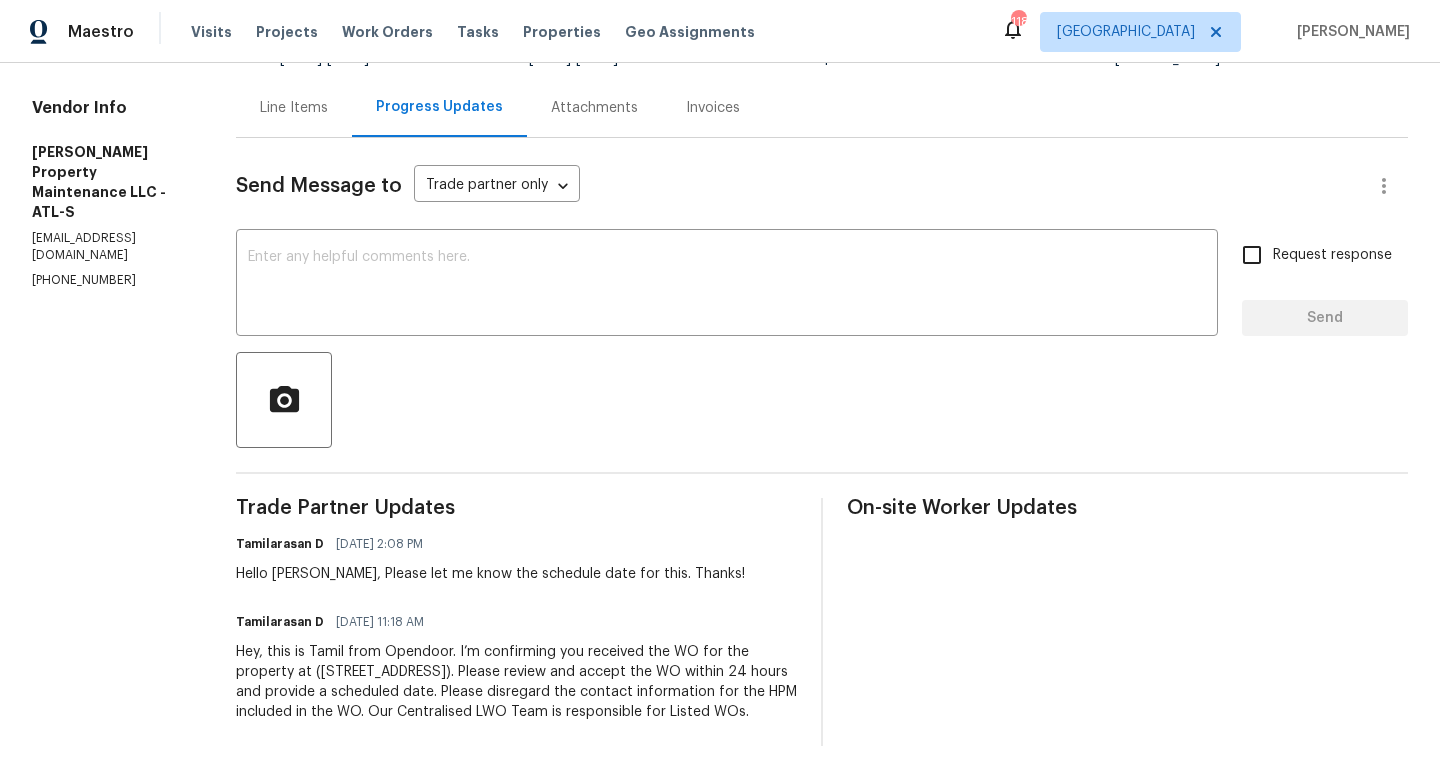 scroll, scrollTop: 0, scrollLeft: 0, axis: both 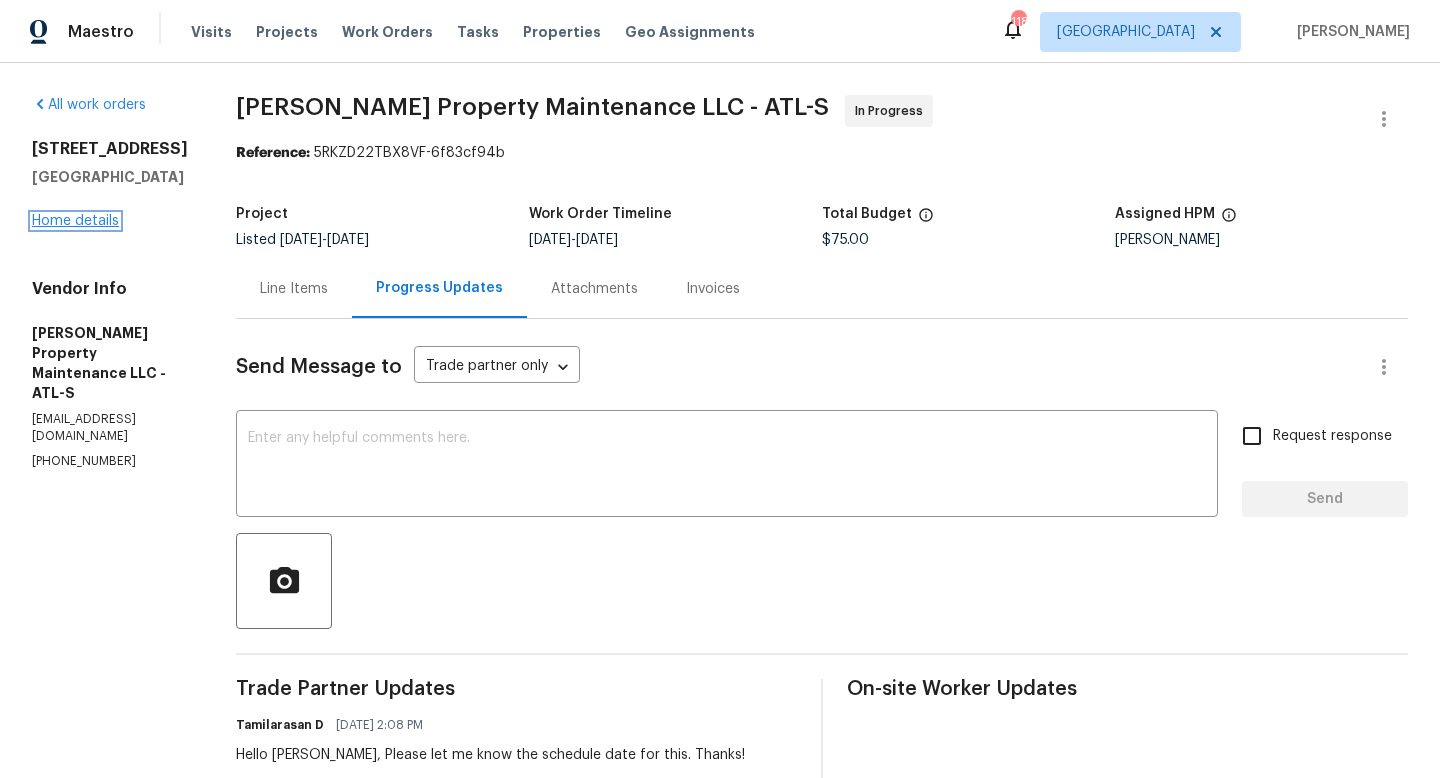 click on "Home details" at bounding box center [75, 221] 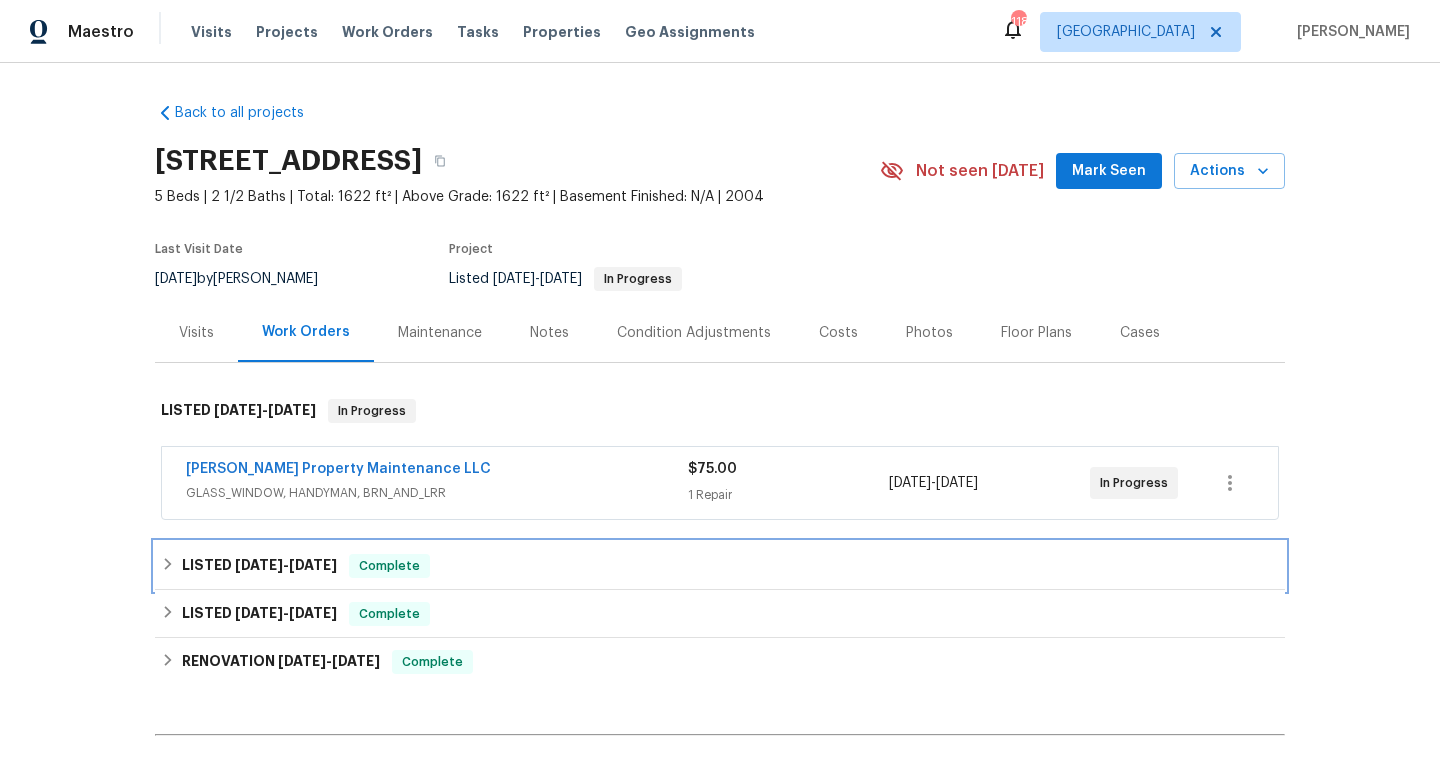 click on "LISTED   [DATE]  -  [DATE] Complete" at bounding box center [720, 566] 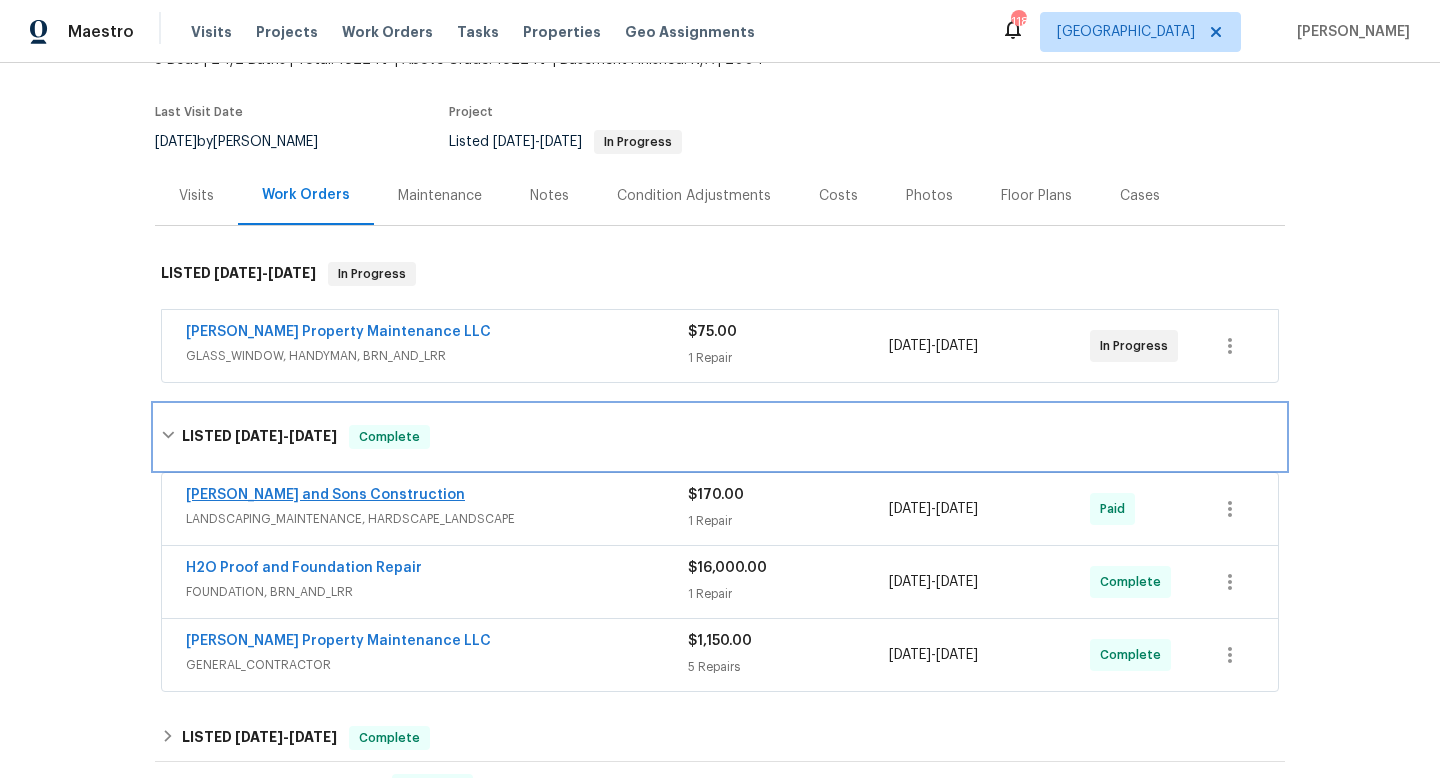 scroll, scrollTop: 144, scrollLeft: 0, axis: vertical 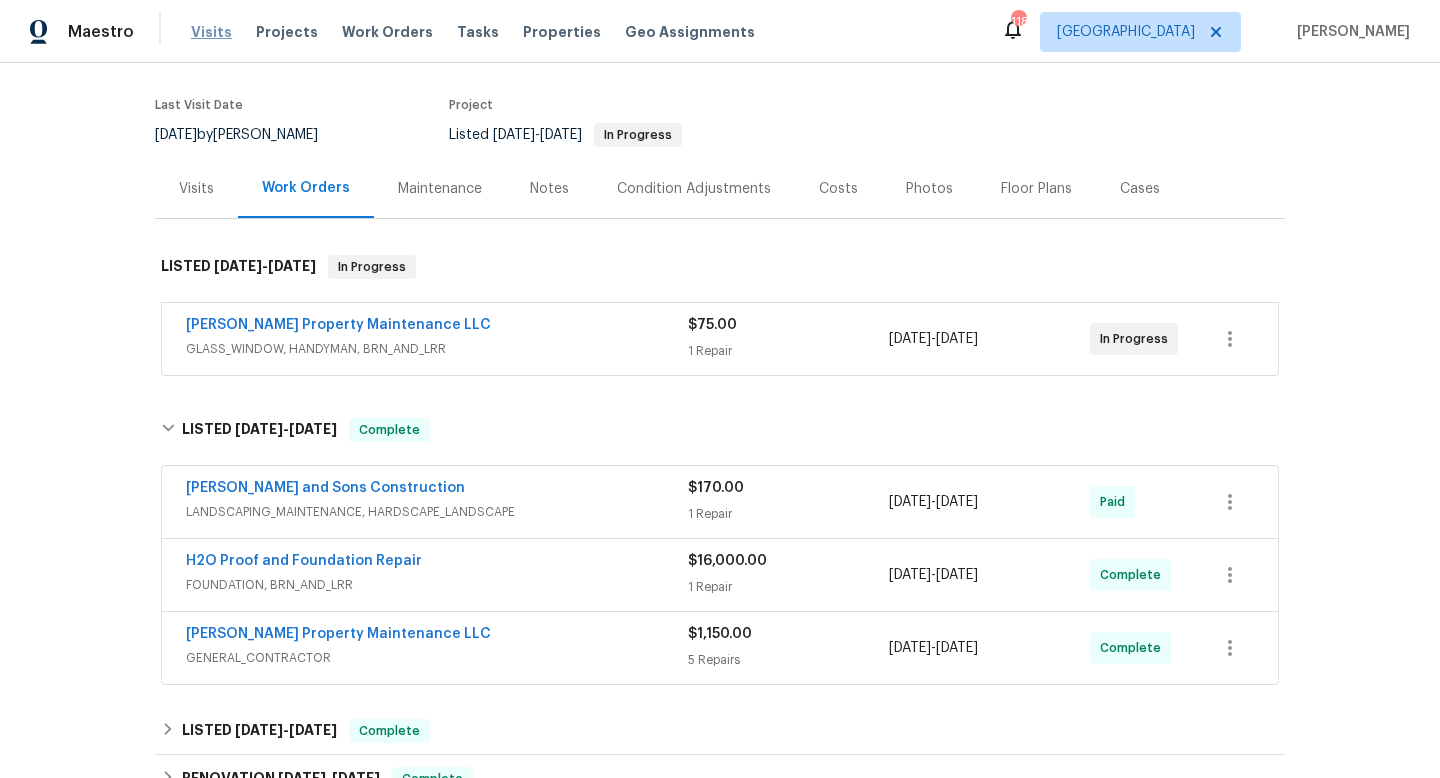 click on "Visits" at bounding box center (211, 32) 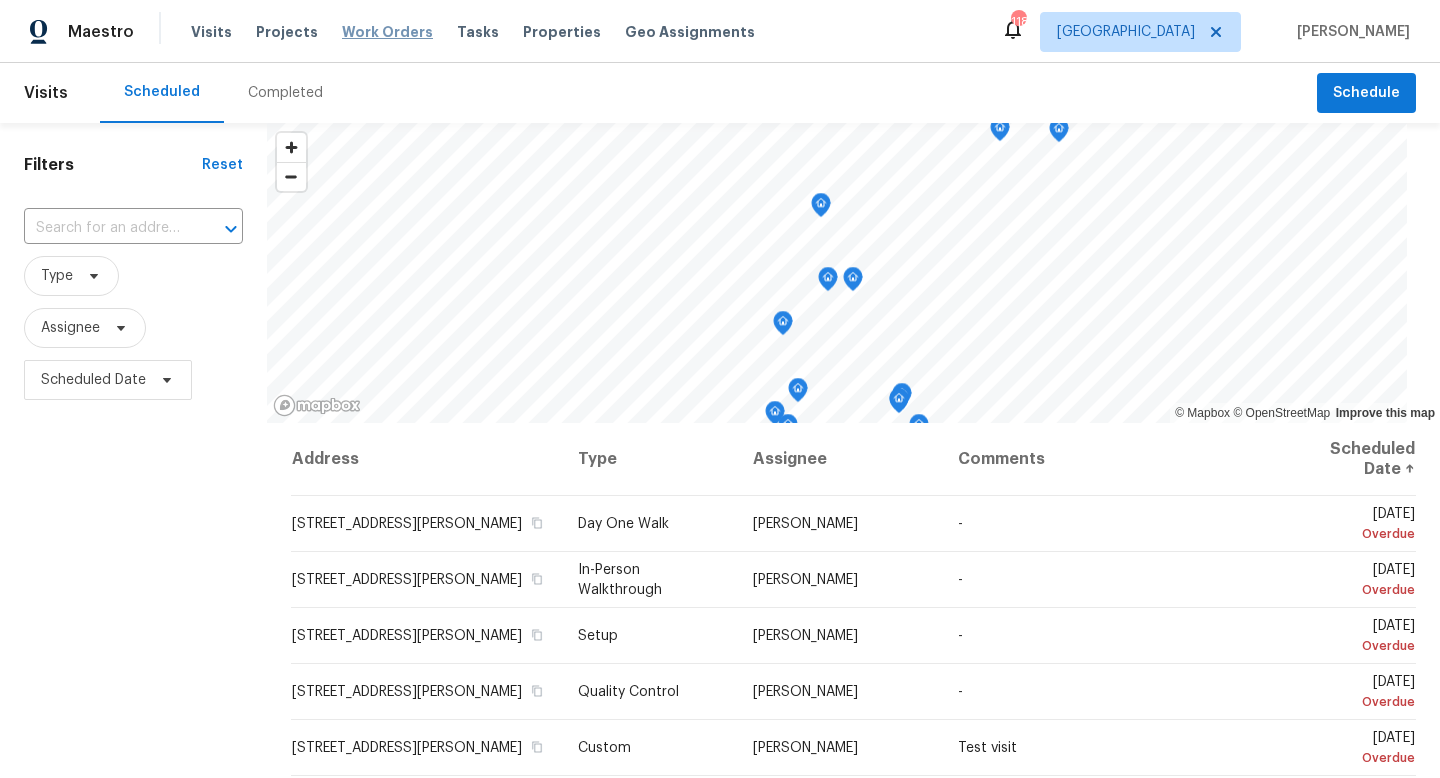 click on "Work Orders" at bounding box center (387, 32) 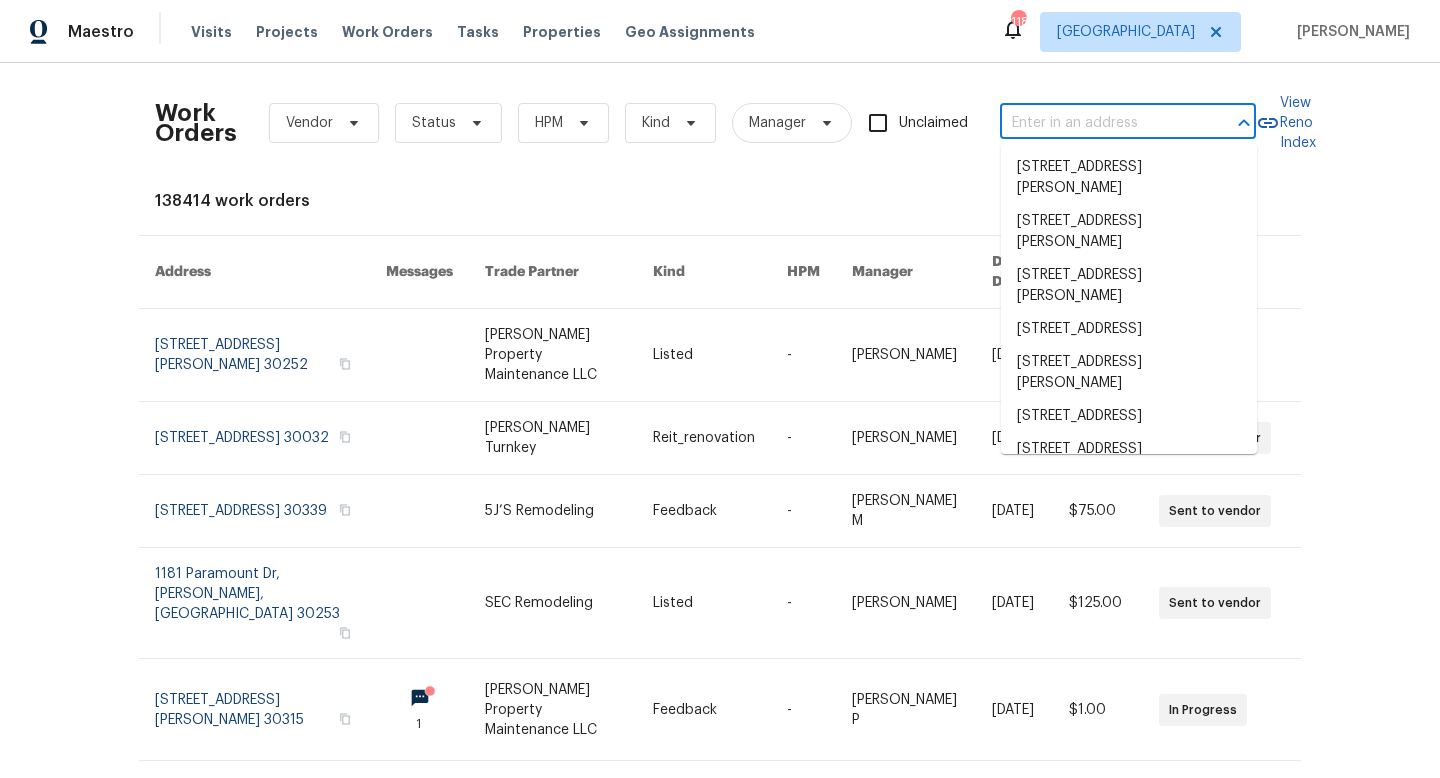 click at bounding box center [1100, 123] 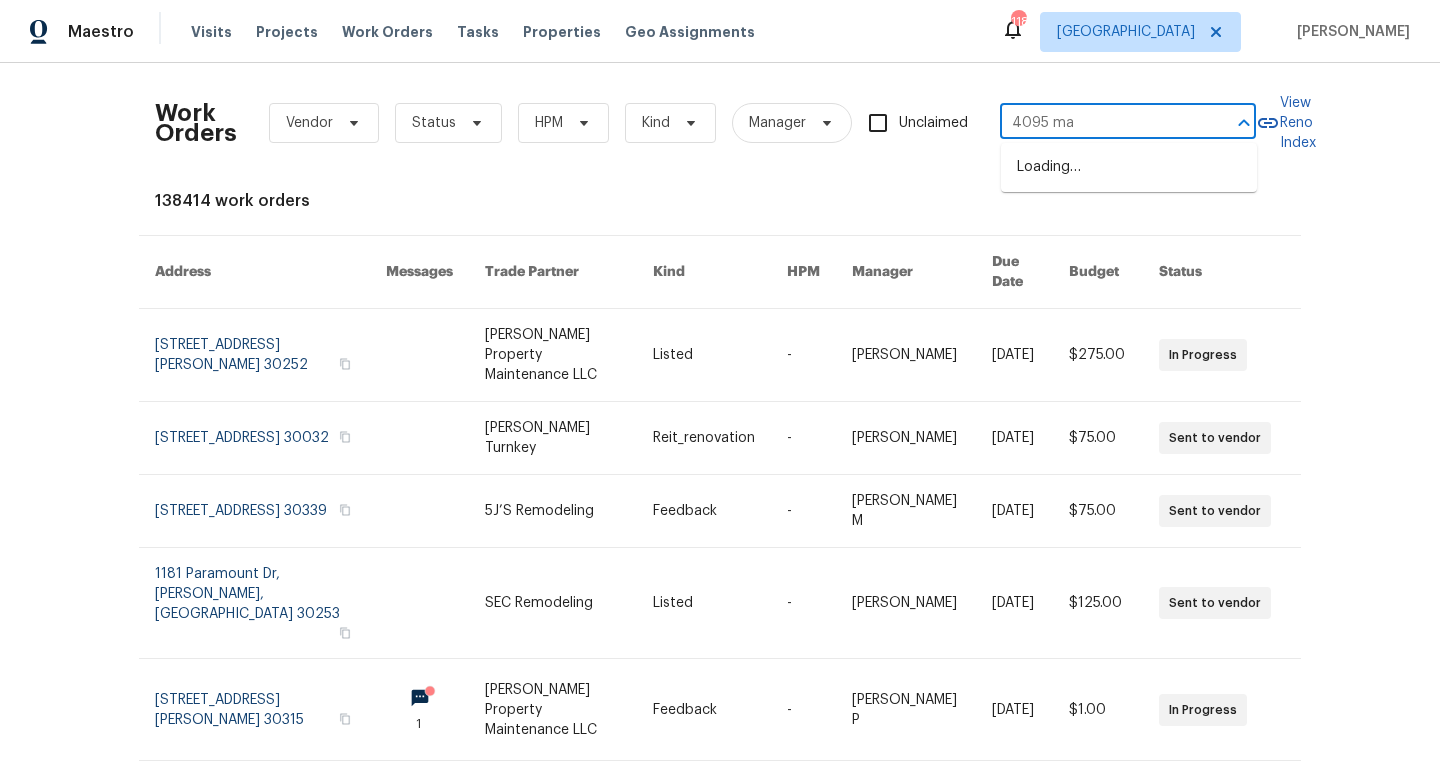 type on "4095 max" 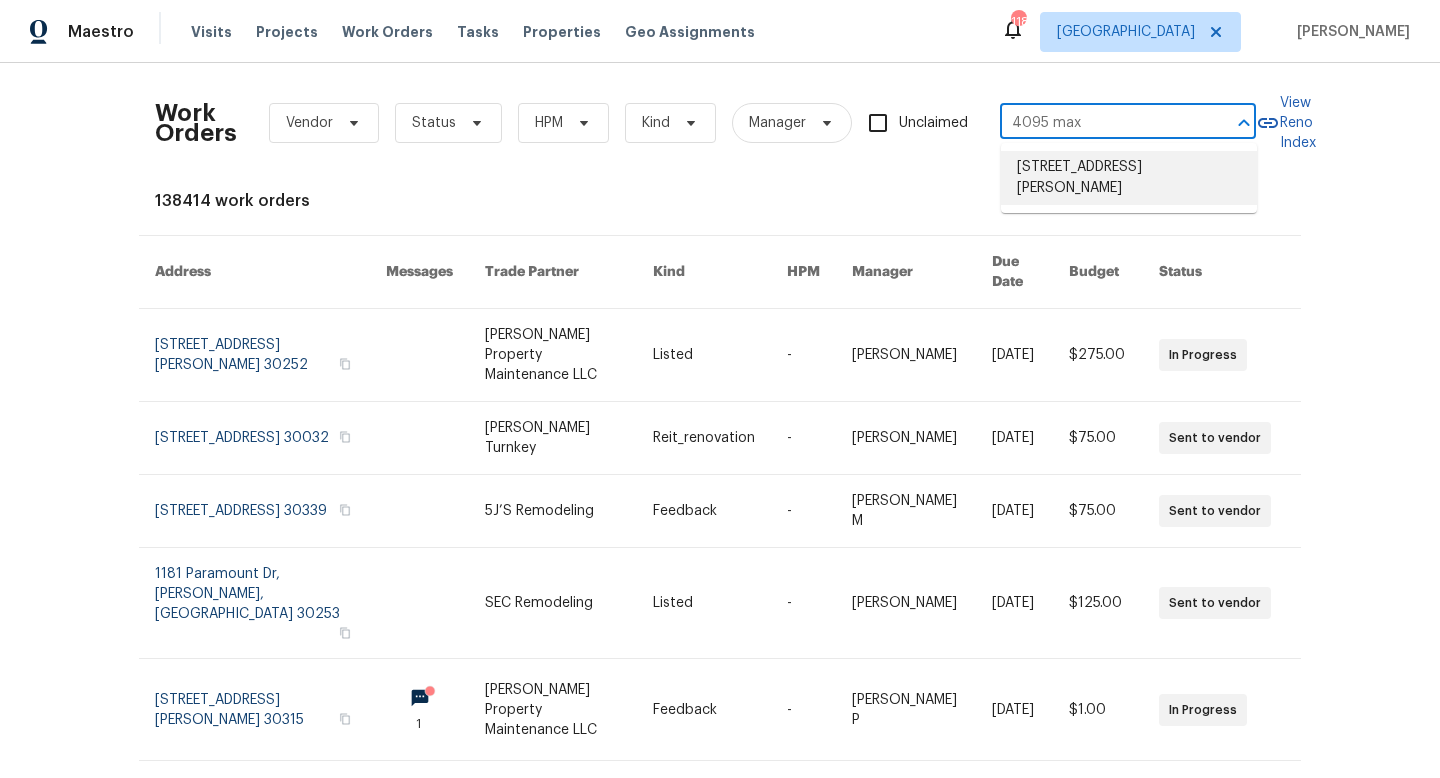 click on "[STREET_ADDRESS][PERSON_NAME]" at bounding box center [1129, 178] 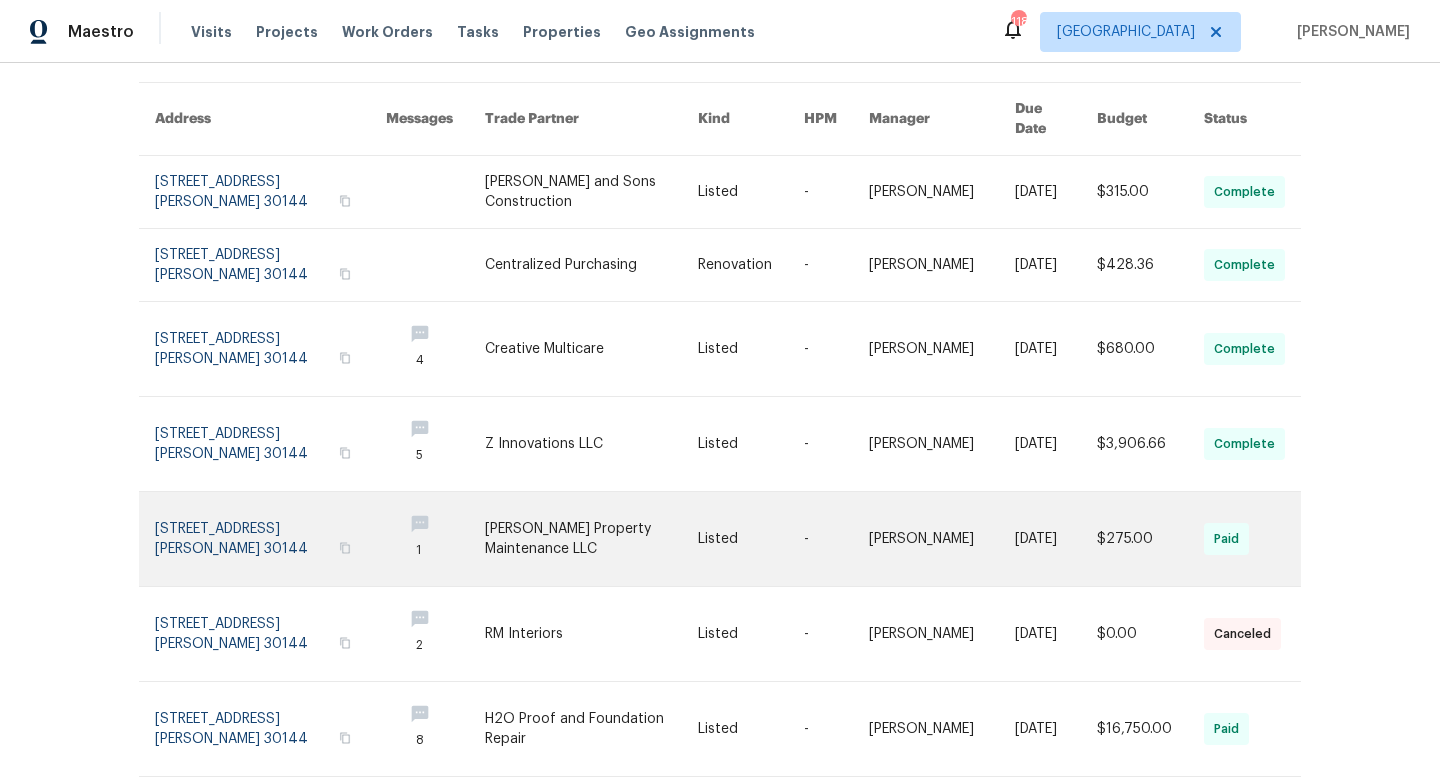 scroll, scrollTop: 0, scrollLeft: 0, axis: both 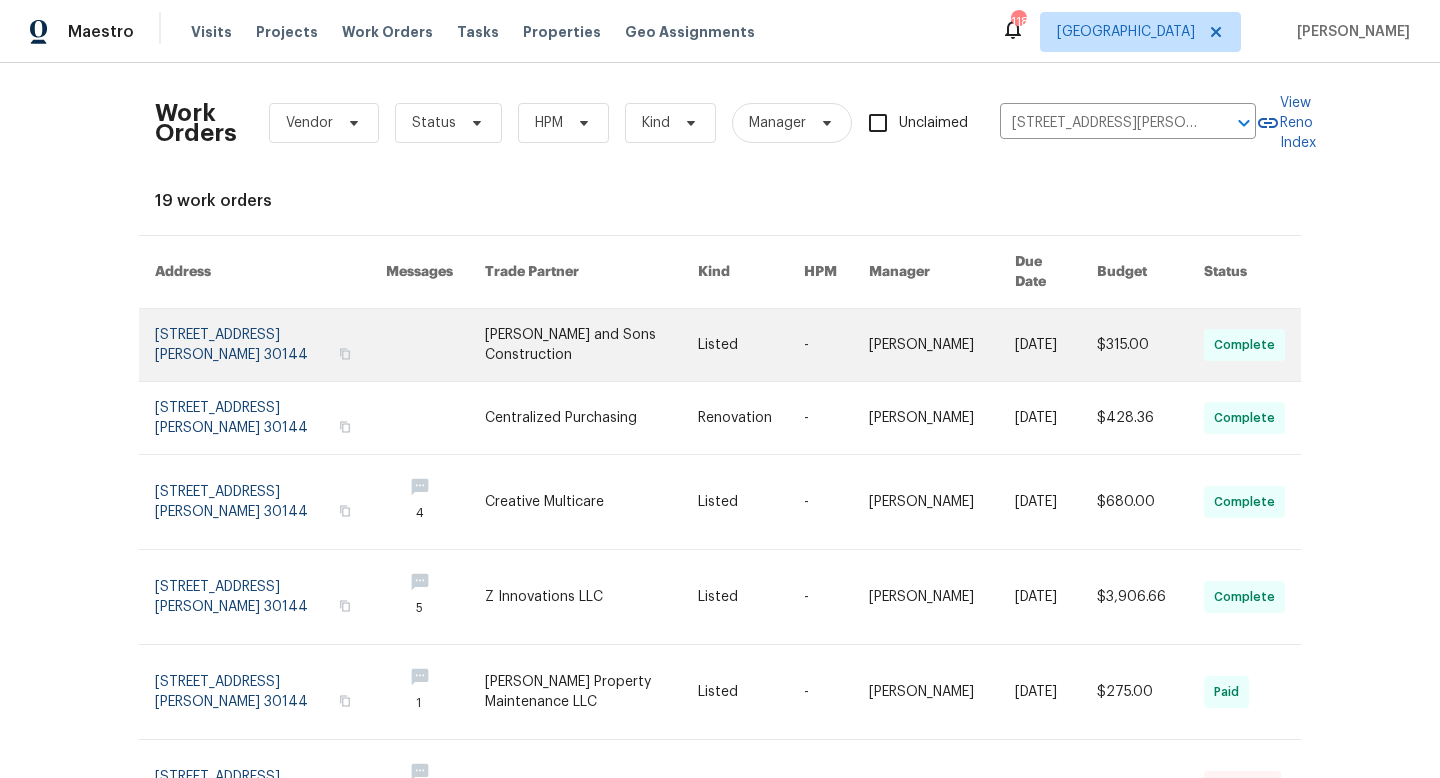 click at bounding box center [270, 345] 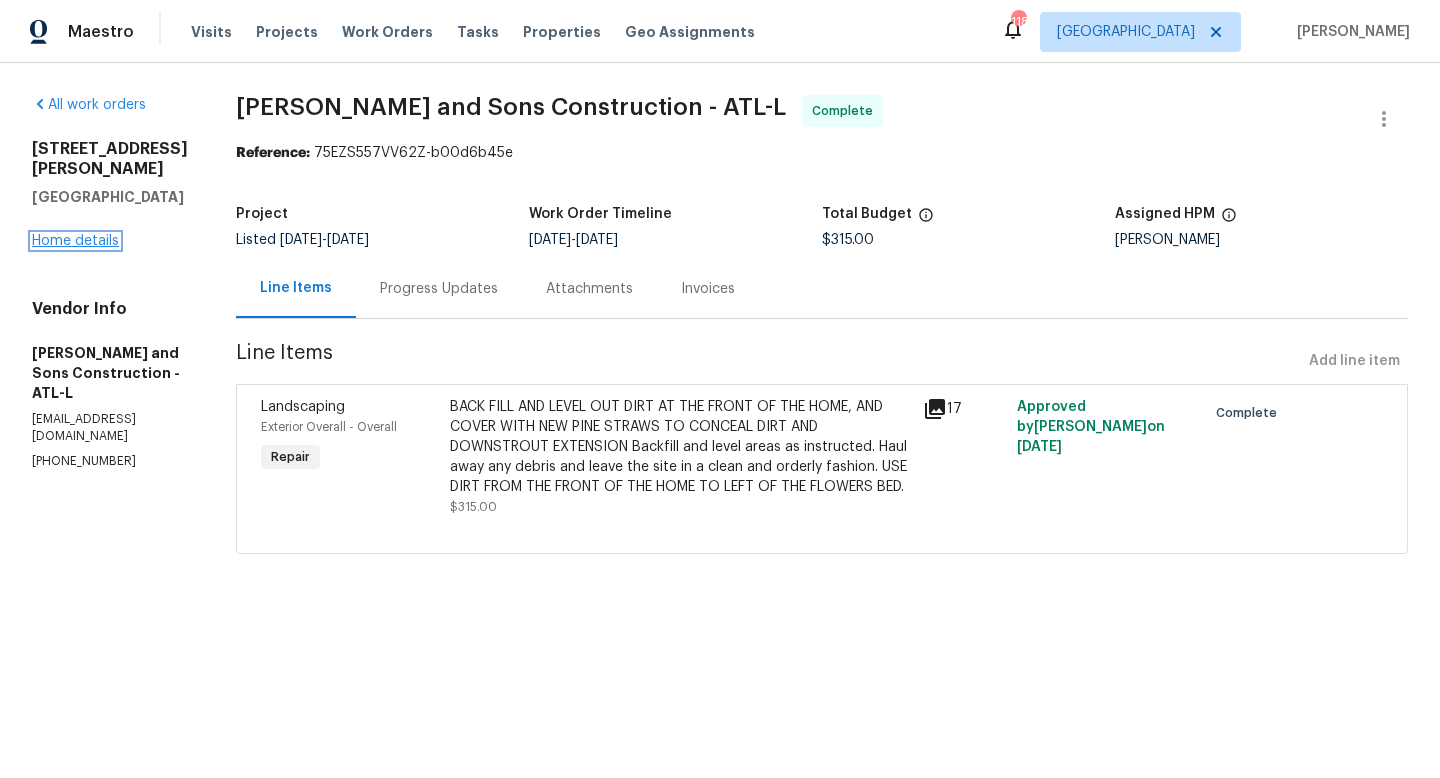 click on "Home details" at bounding box center [75, 241] 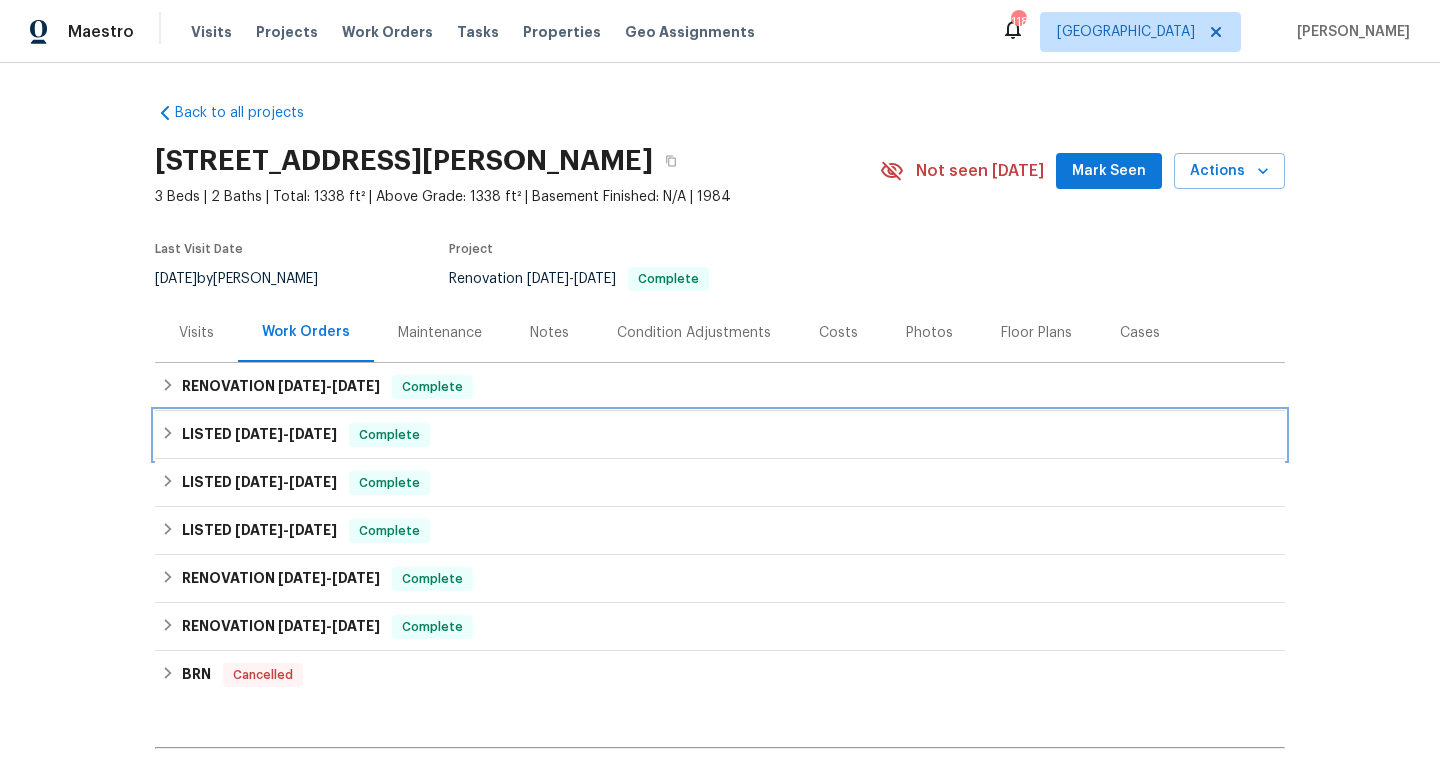 click on "[DATE]" at bounding box center [313, 434] 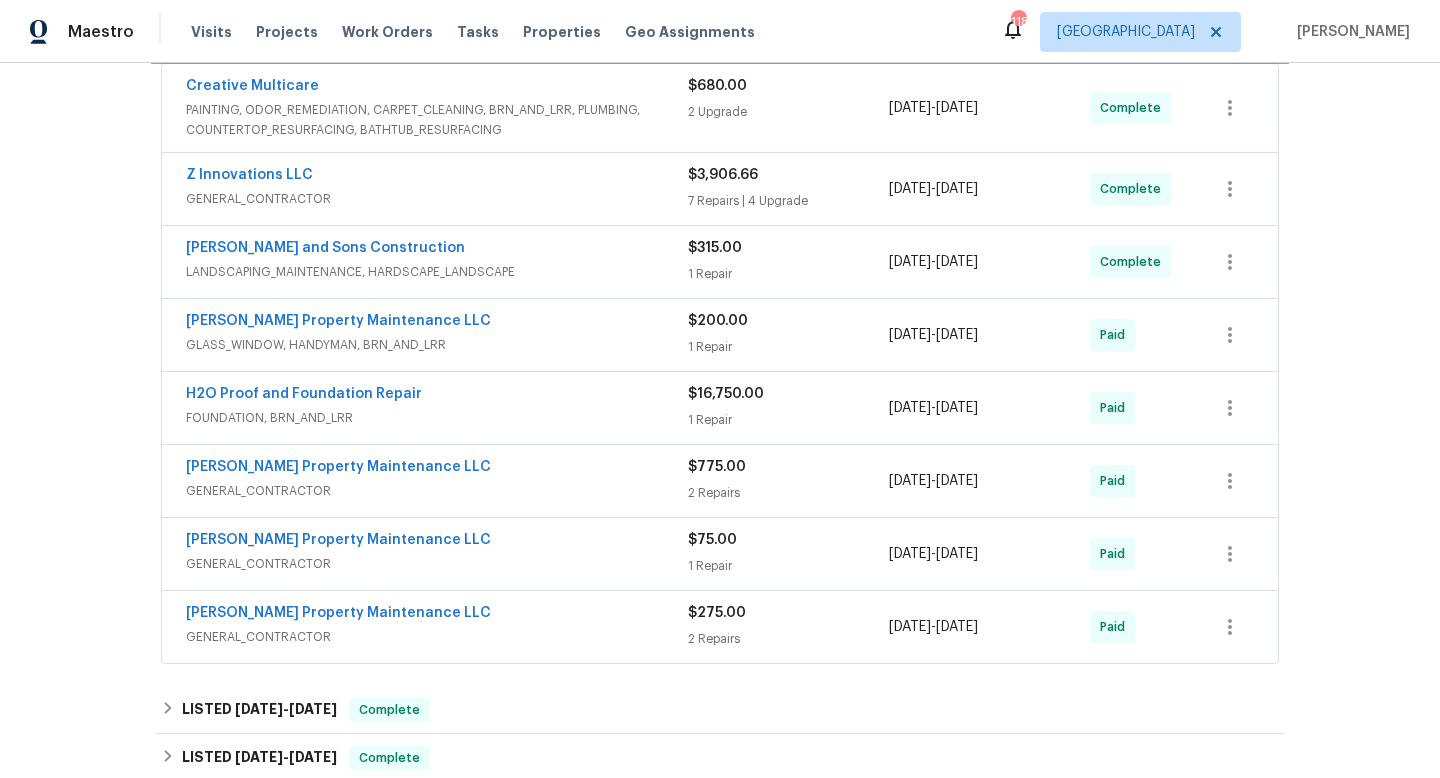 scroll, scrollTop: 433, scrollLeft: 0, axis: vertical 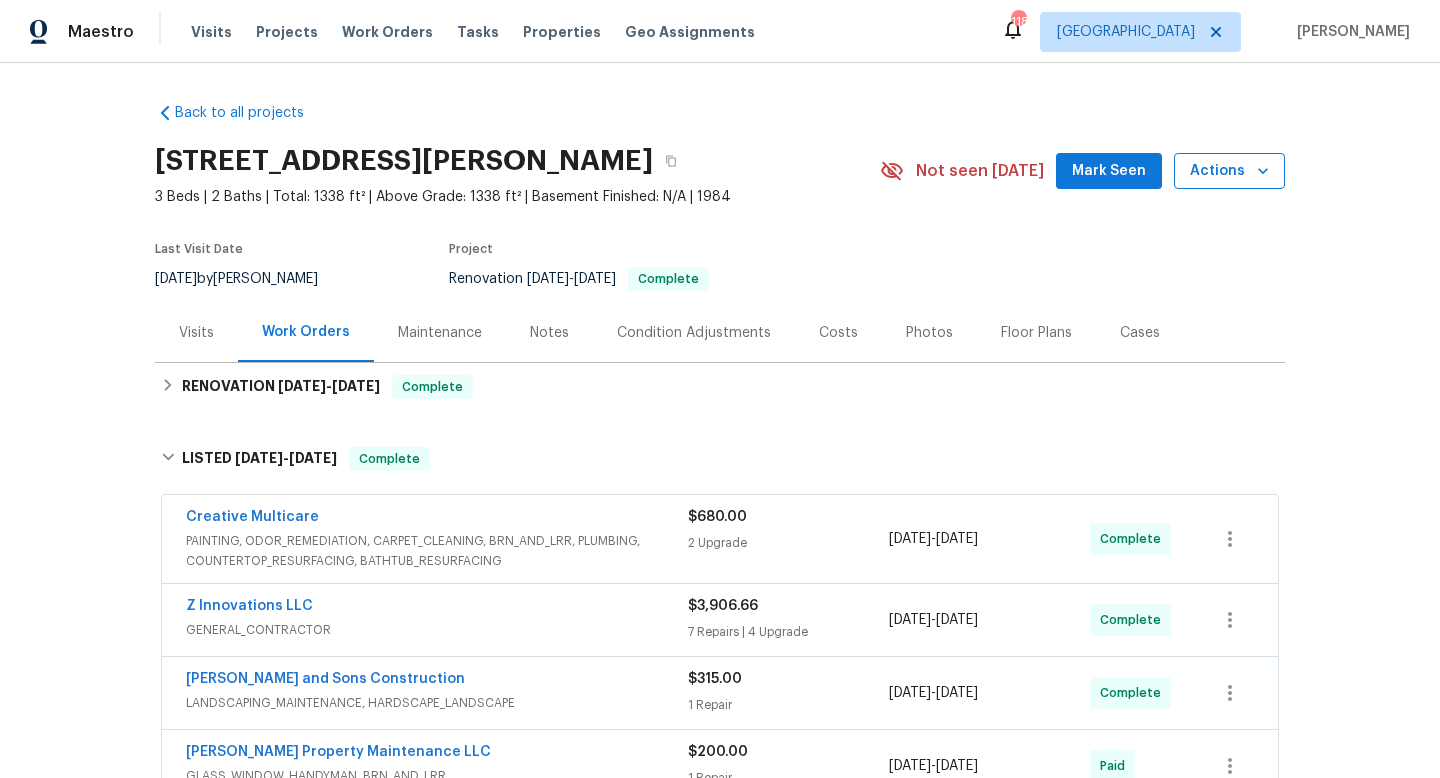 click on "Actions" at bounding box center (1229, 171) 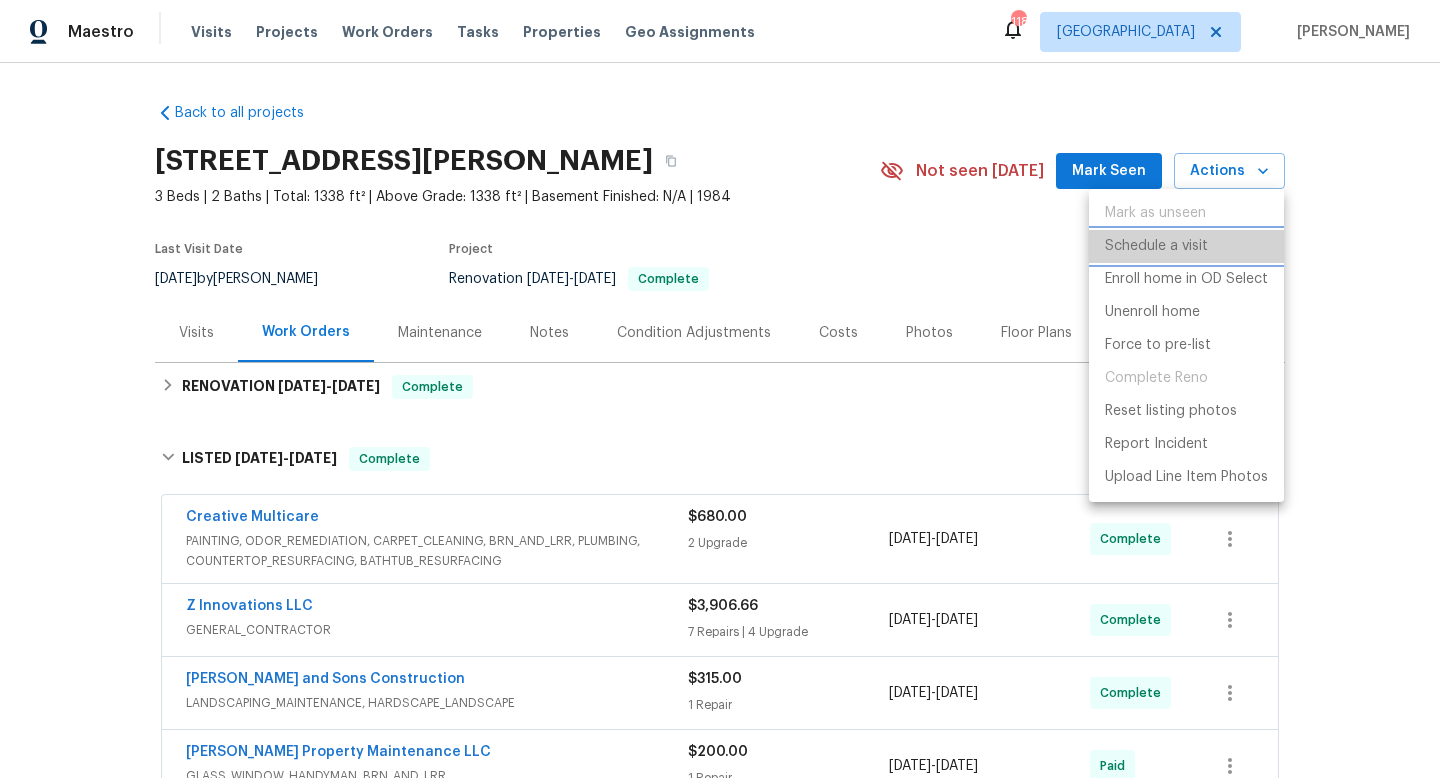 click on "Schedule a visit" at bounding box center [1156, 246] 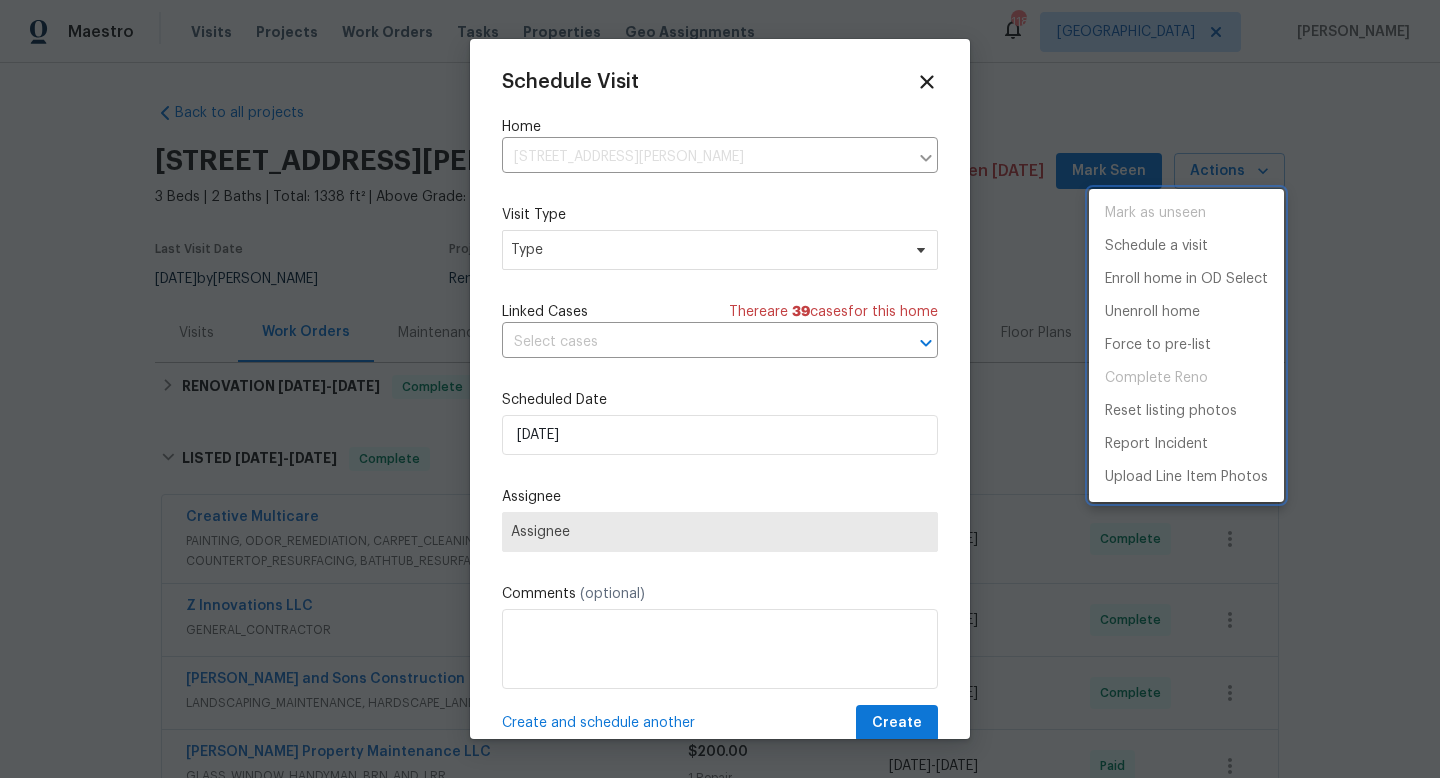 click at bounding box center (720, 389) 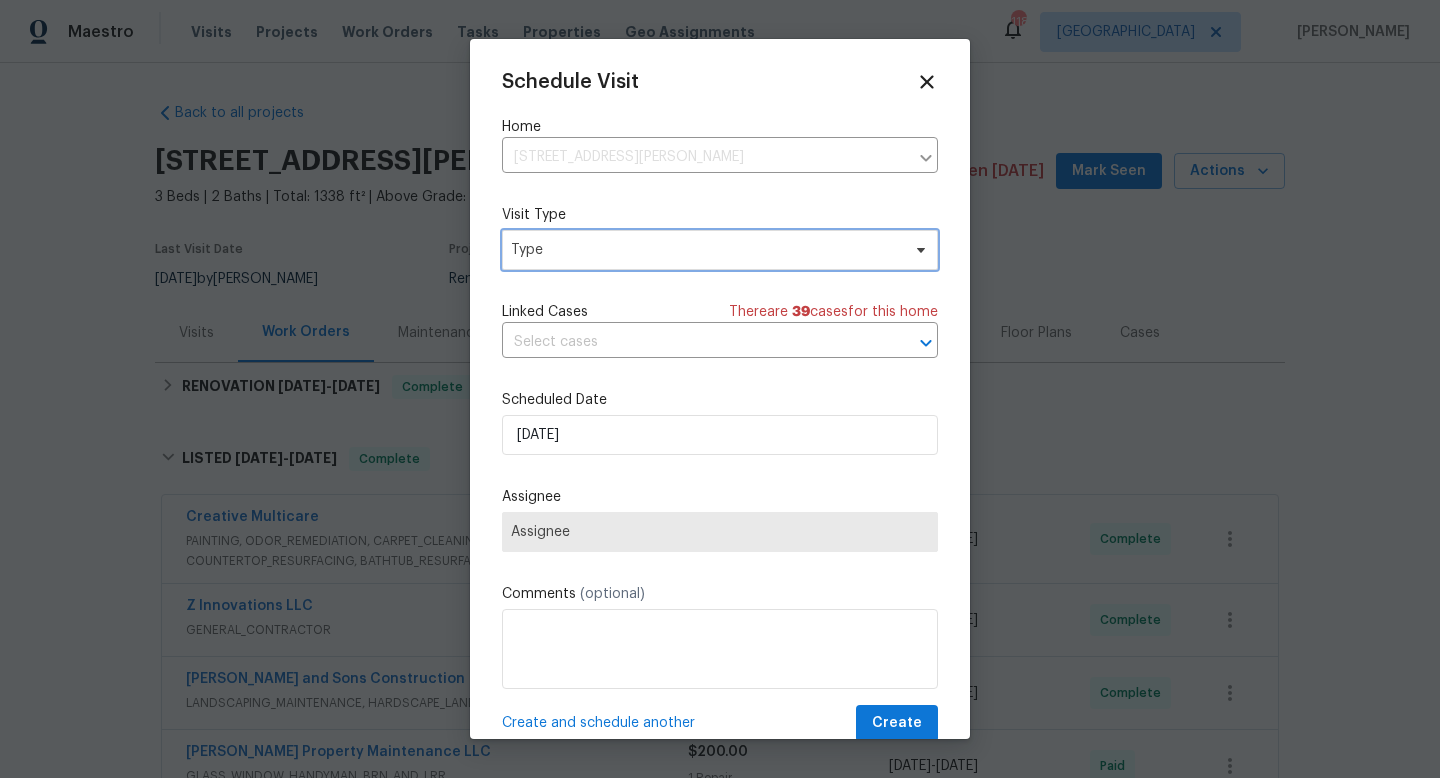 click on "Type" at bounding box center (720, 250) 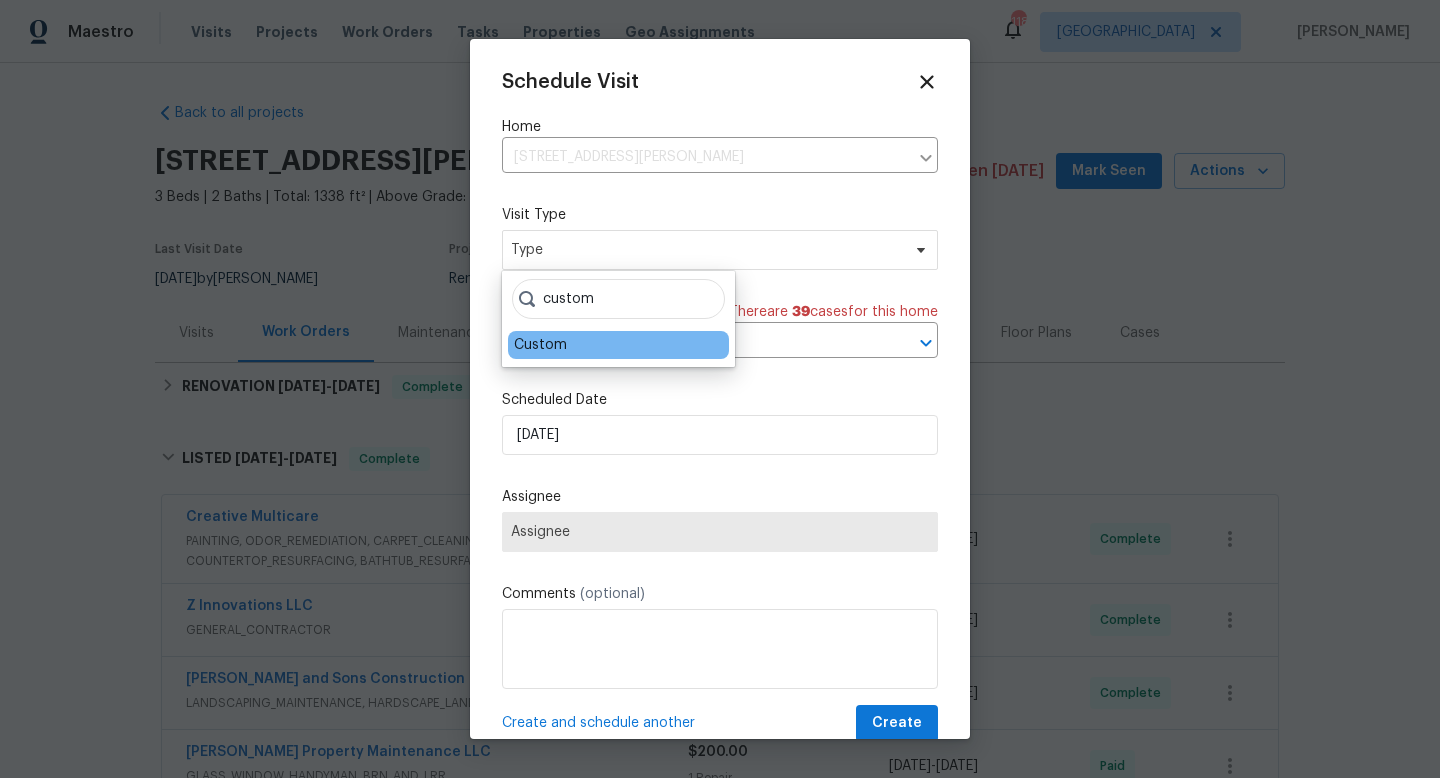 type on "custom" 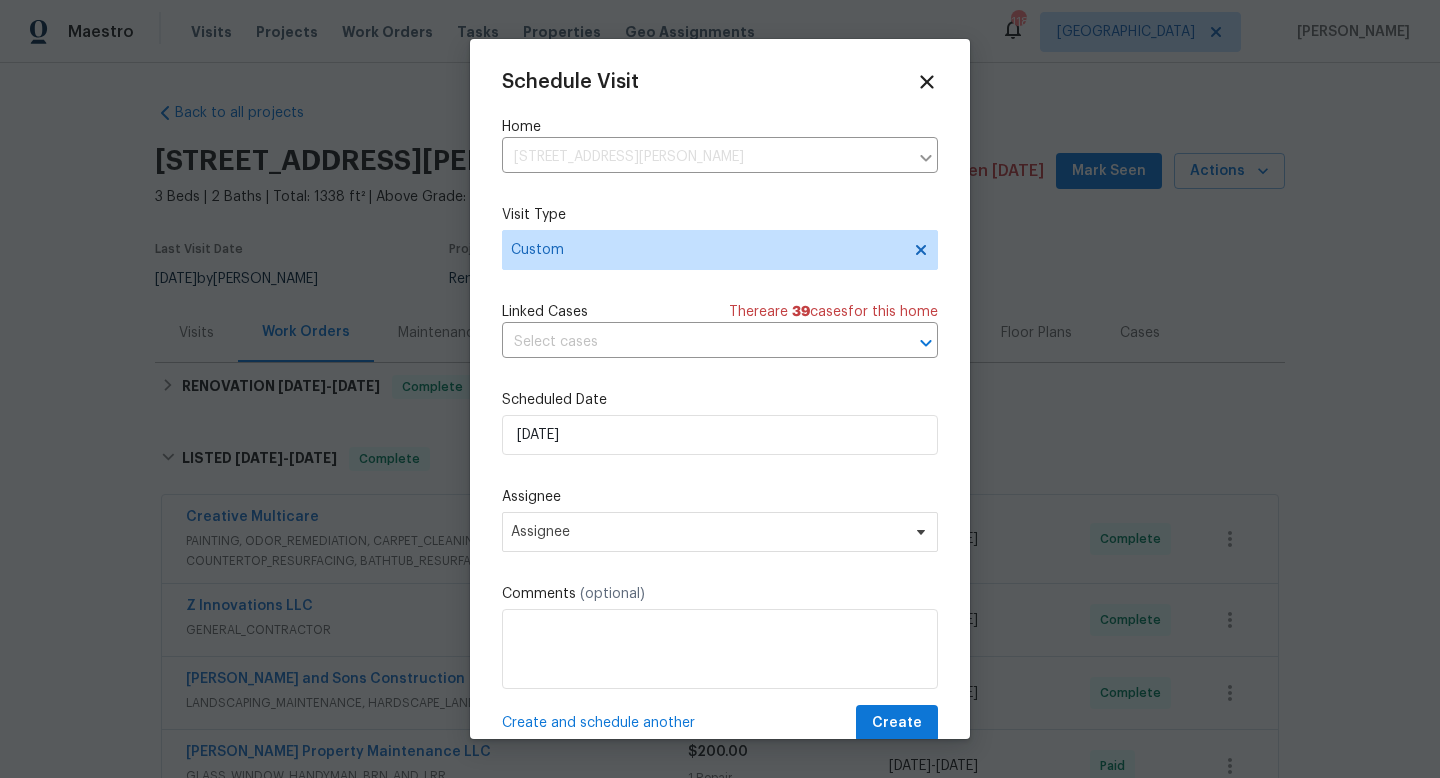 click on "Schedule Visit Home   [STREET_ADDRESS] ​ Visit Type   Custom Linked Cases There  are   39  case s  for this home   ​ Scheduled Date   [DATE] Assignee   Assignee Comments   (optional) Create and schedule another Create" at bounding box center [720, 406] 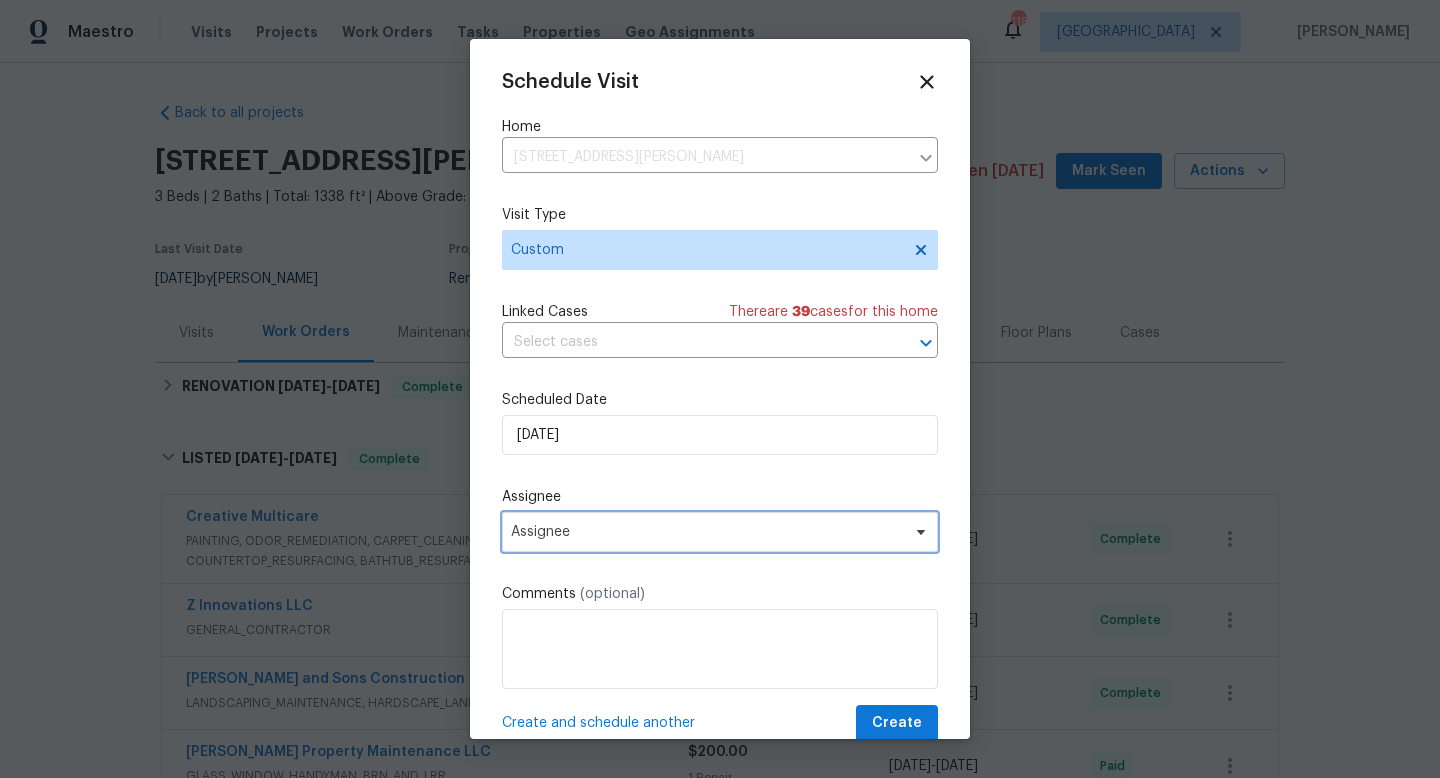 click on "Schedule Visit Home   [STREET_ADDRESS] ​ Visit Type   Custom Linked Cases There  are   39  case s  for this home   ​ Scheduled Date   [DATE] Assignee   Assignee Comments   (optional) Create and schedule another Create" at bounding box center [720, 406] 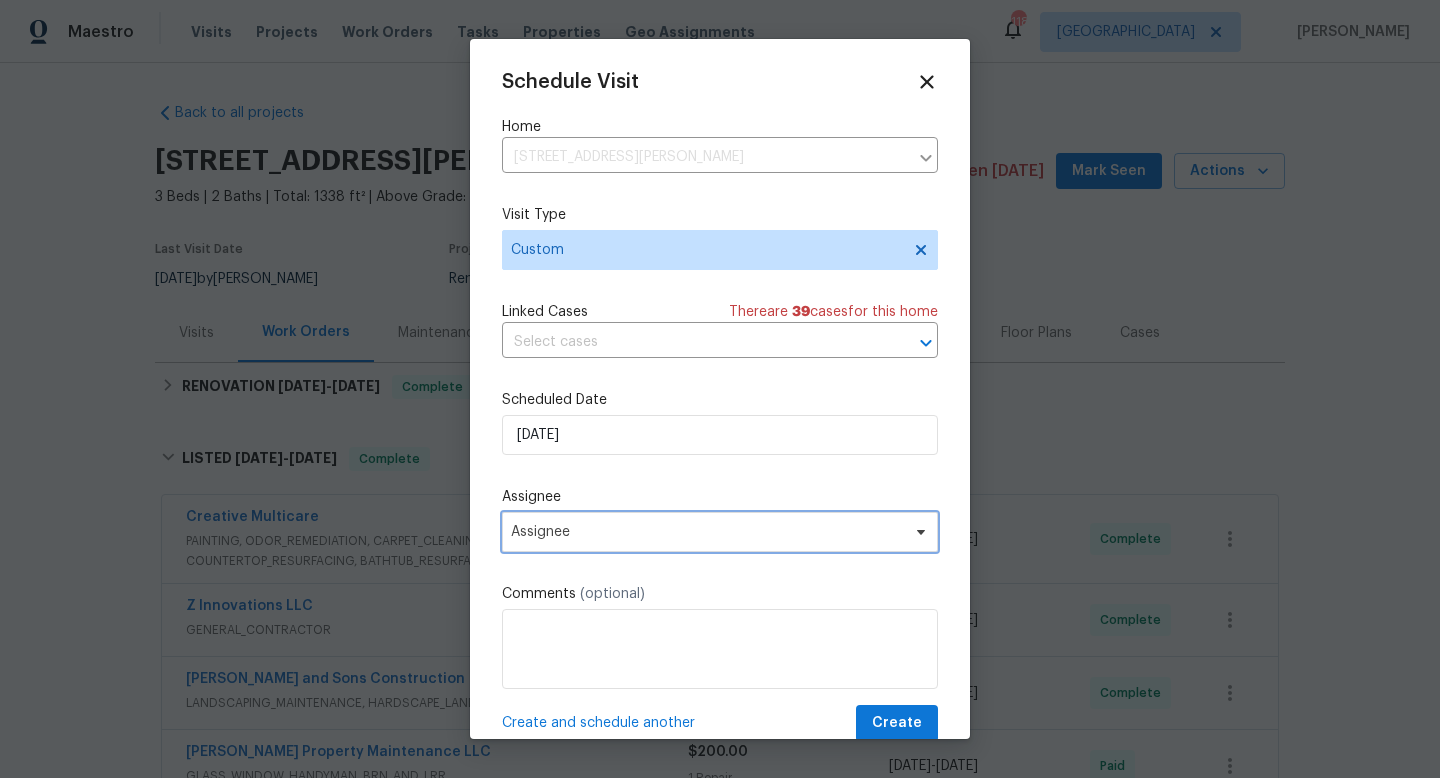 click on "Assignee" at bounding box center (720, 532) 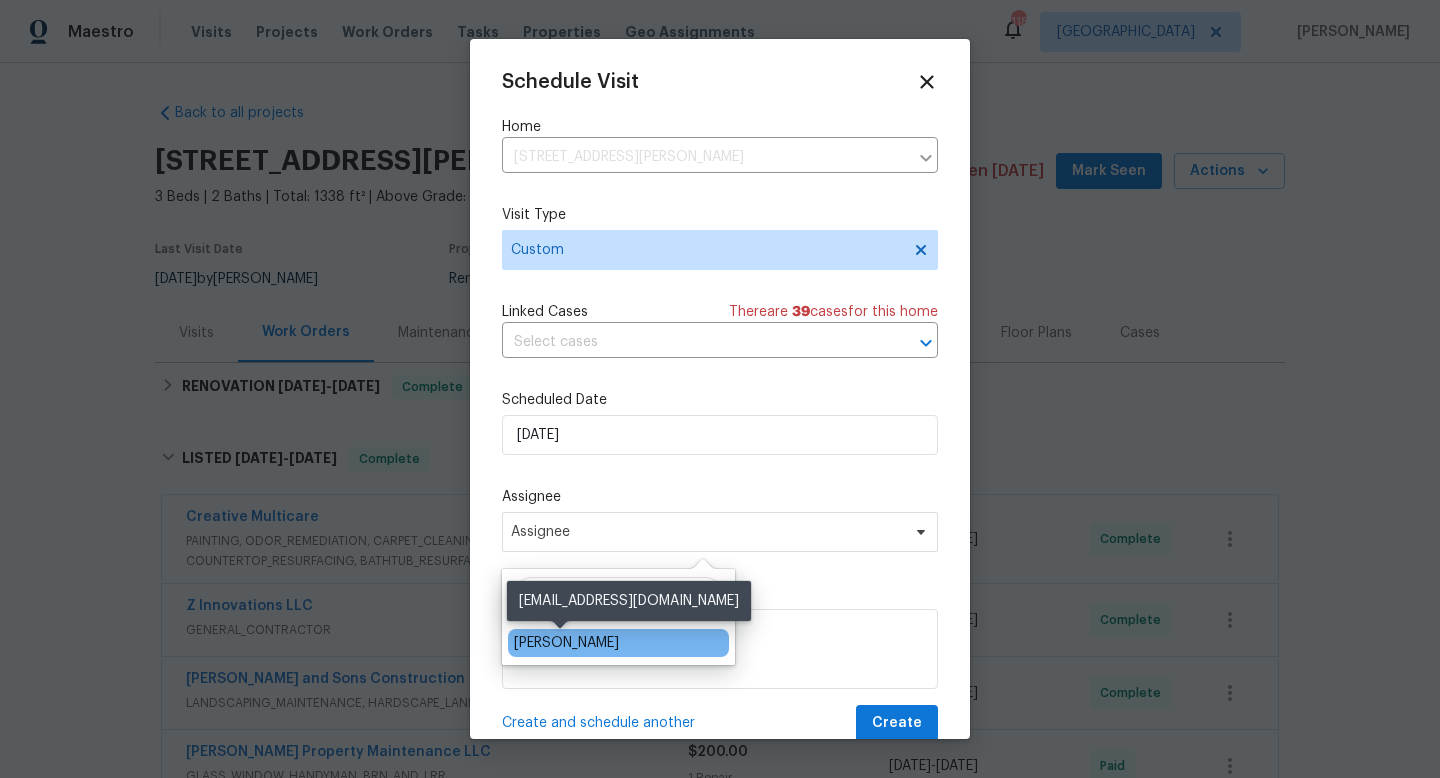 type on "kenroy" 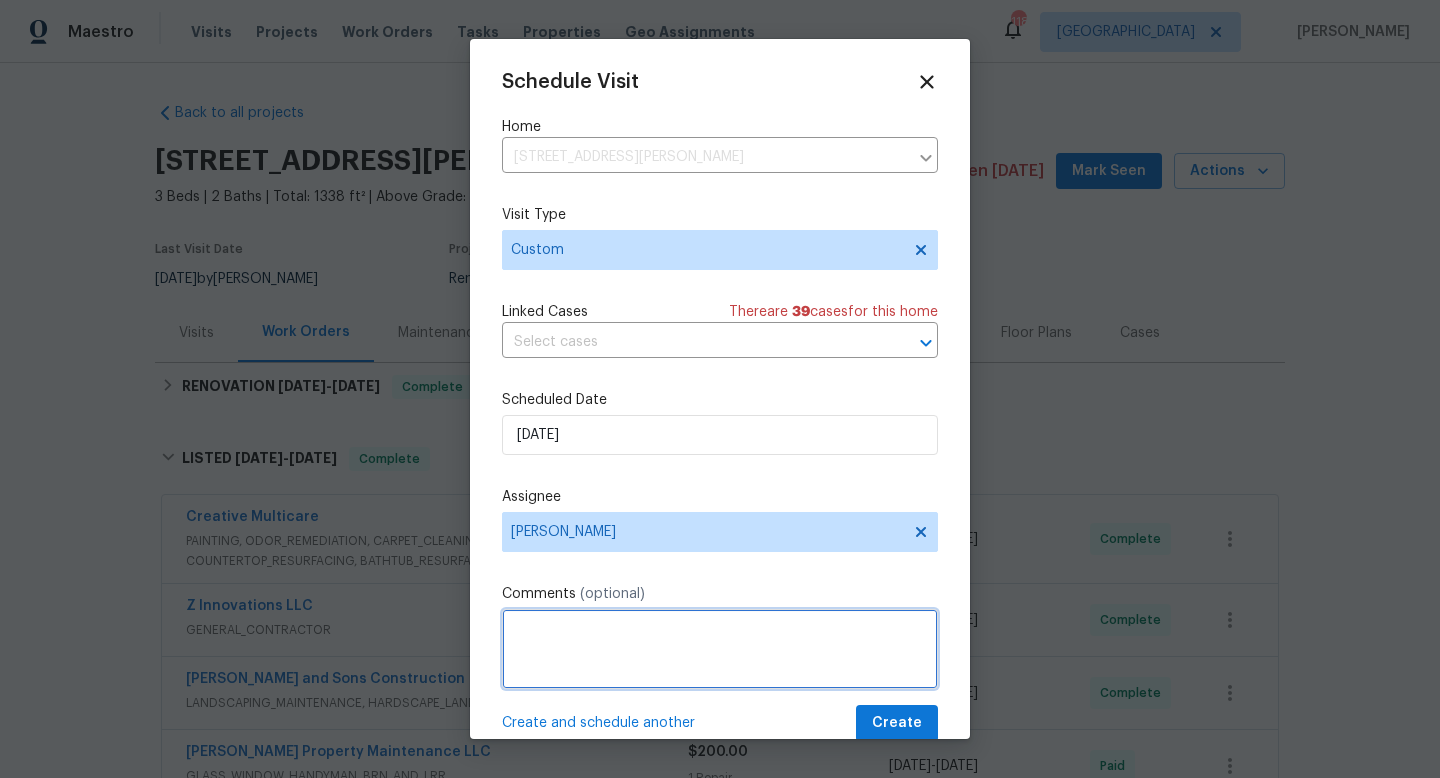 click at bounding box center [720, 649] 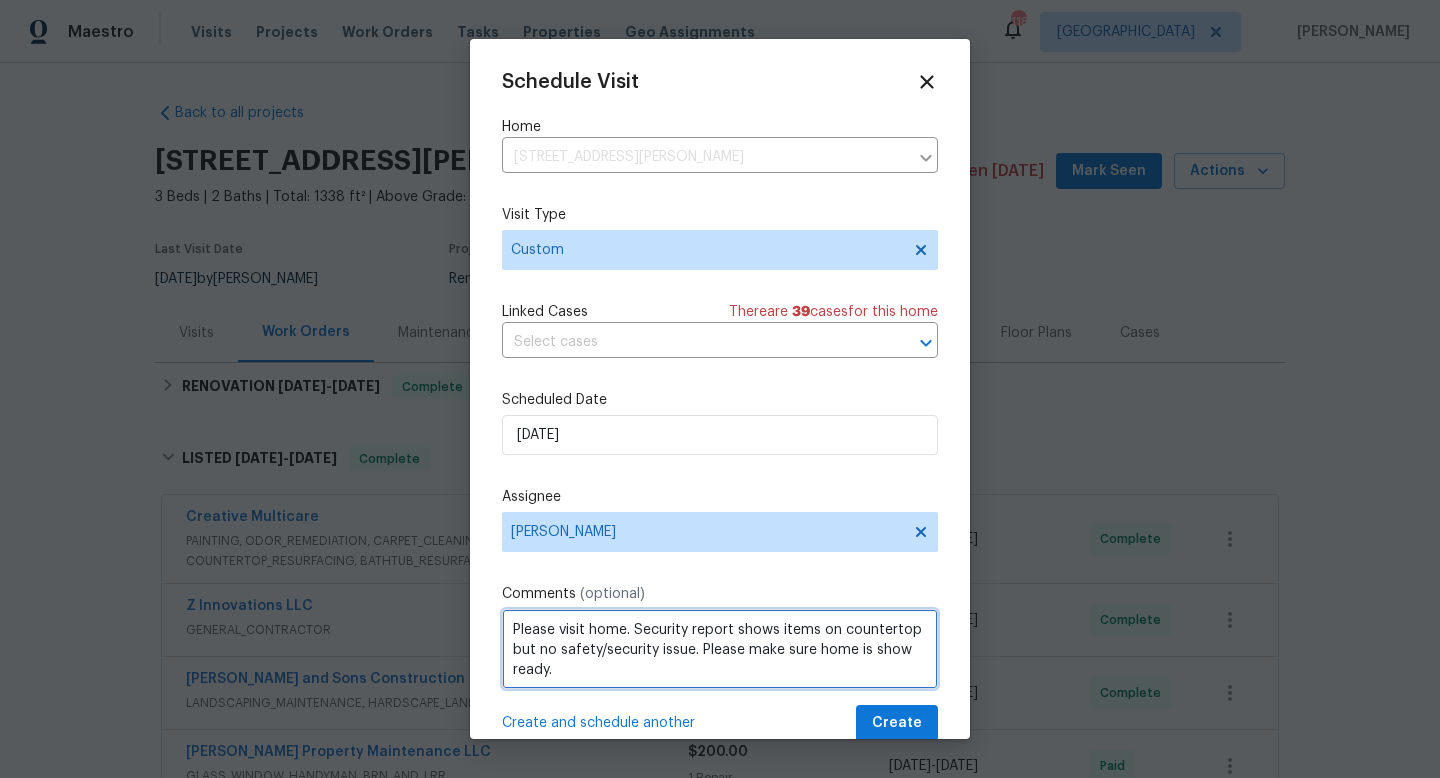 type on "Please visit home. Security report shows items on countertop but no safety/security issue. Please make sure home is show ready." 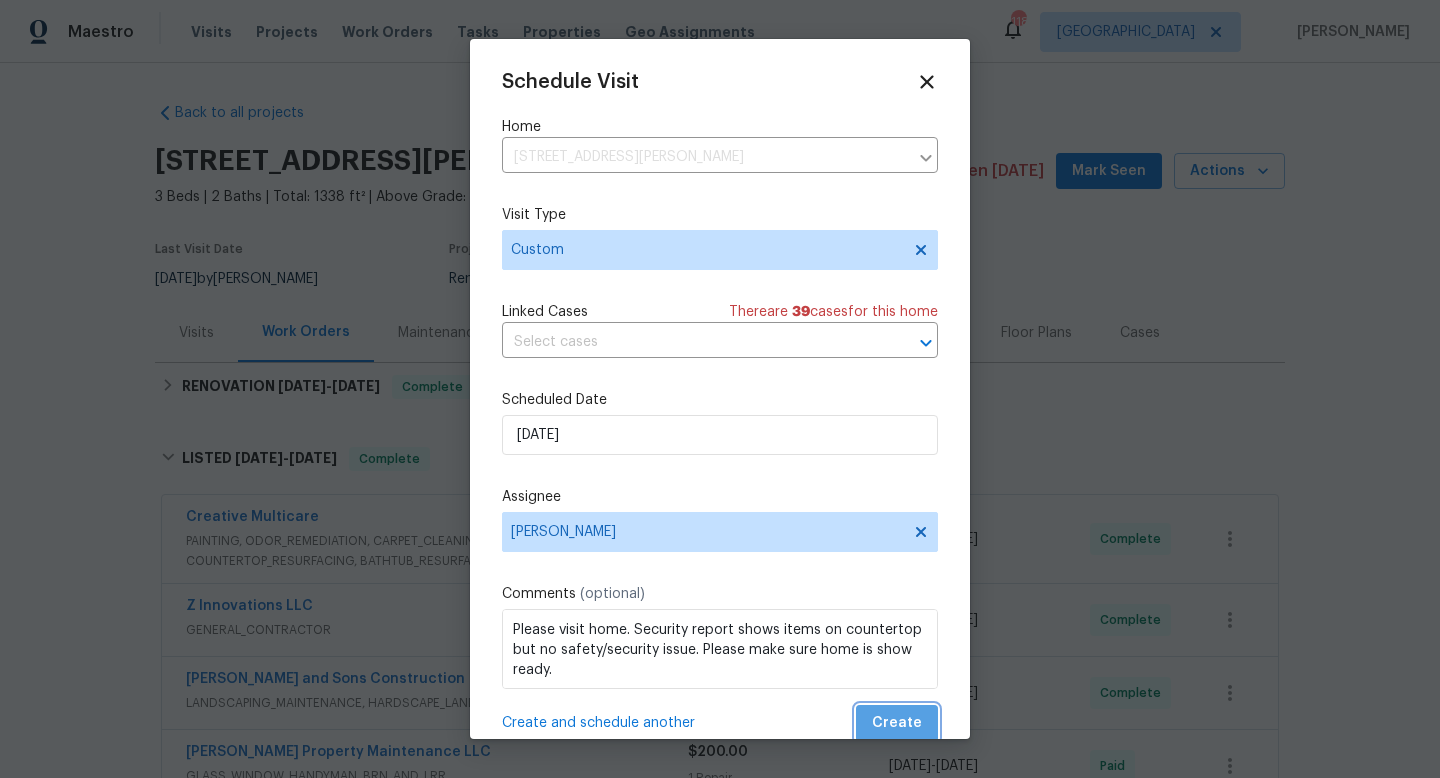 click on "Create" at bounding box center (897, 723) 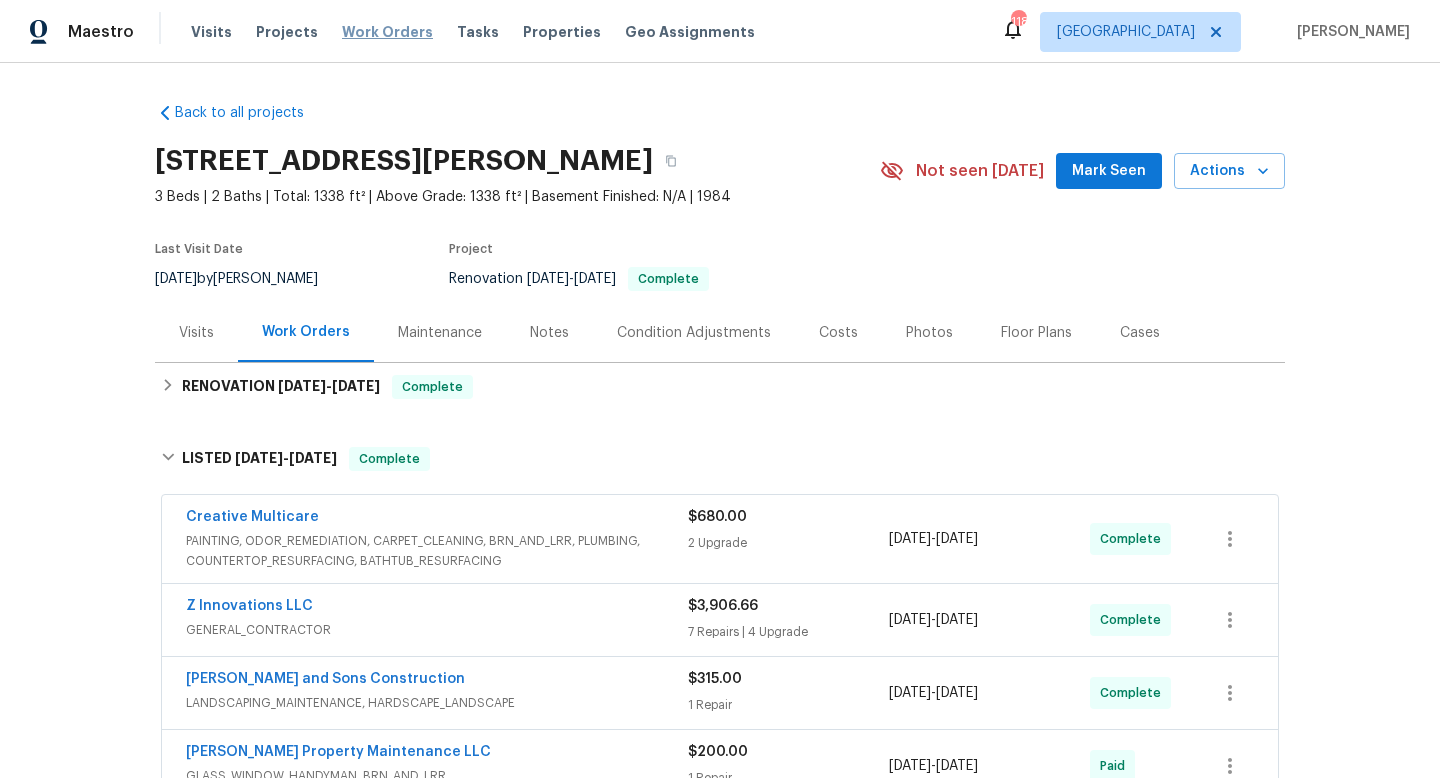 click on "Work Orders" at bounding box center (387, 32) 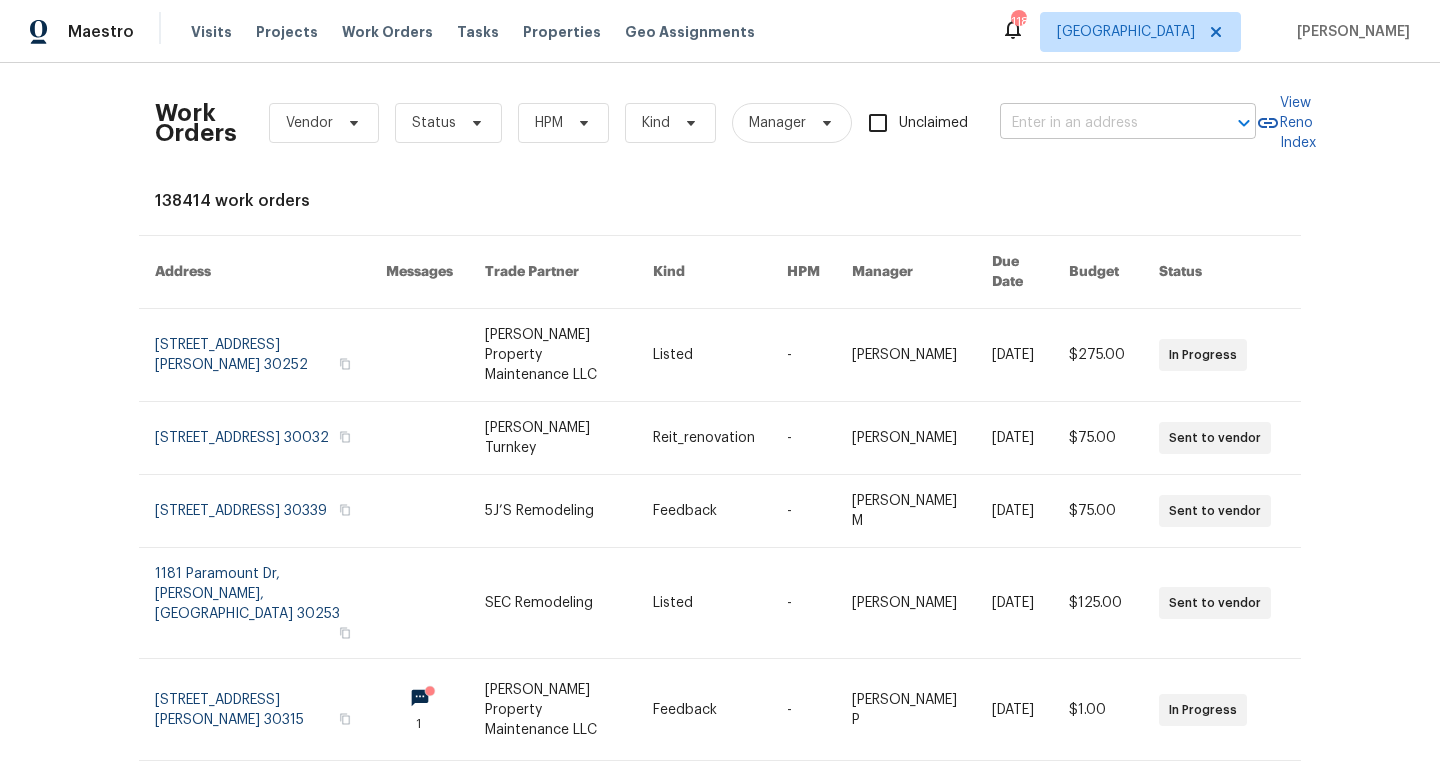 click at bounding box center (1100, 123) 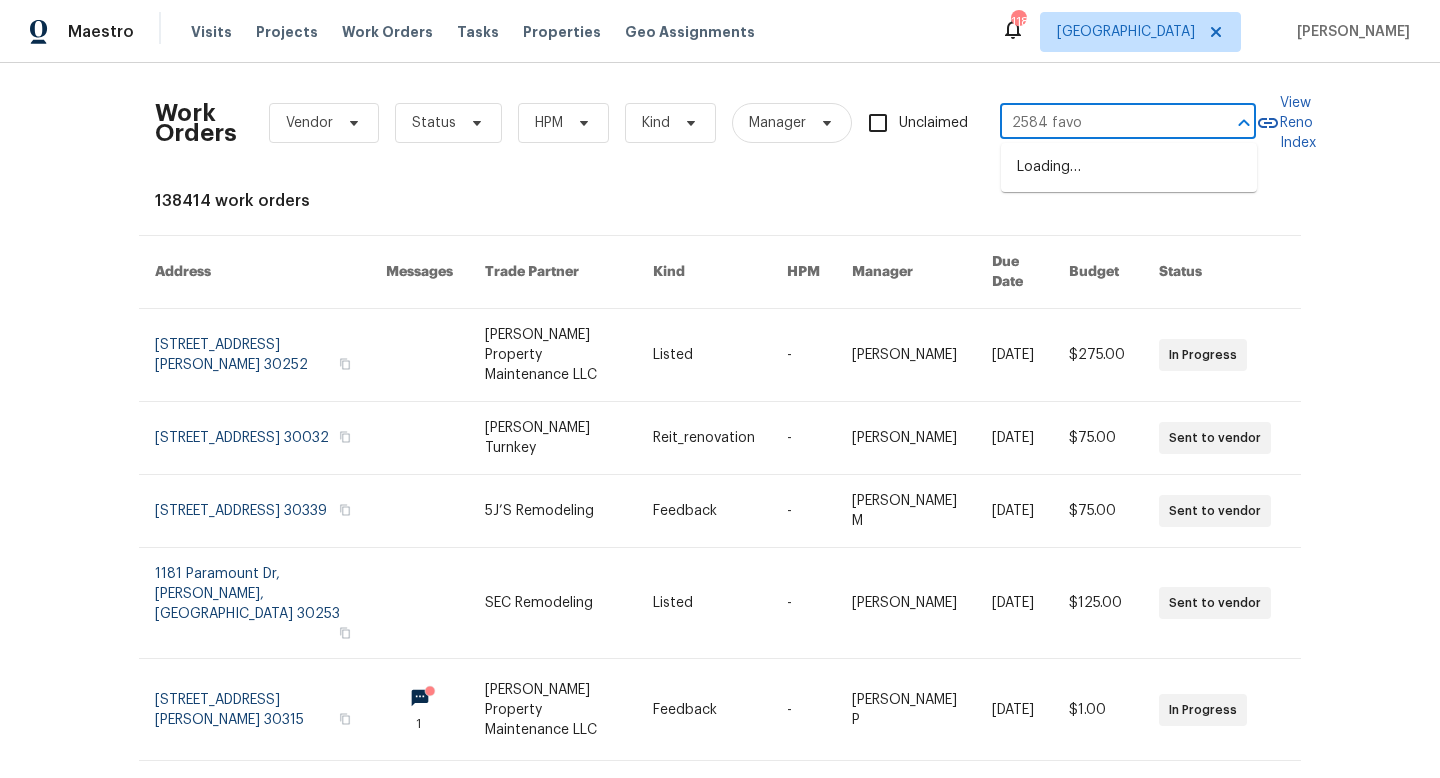 type on "2584 favor" 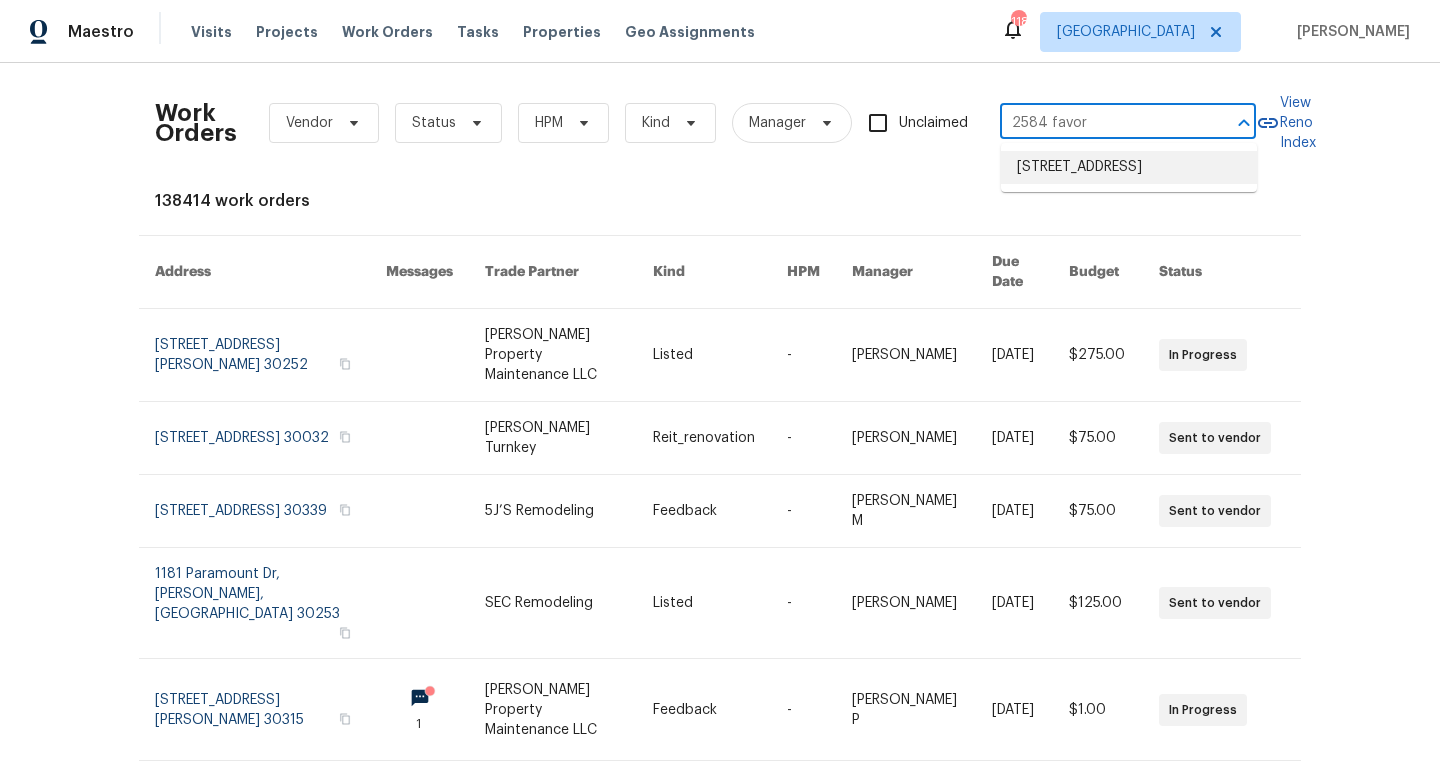 click on "[STREET_ADDRESS]" at bounding box center [1129, 167] 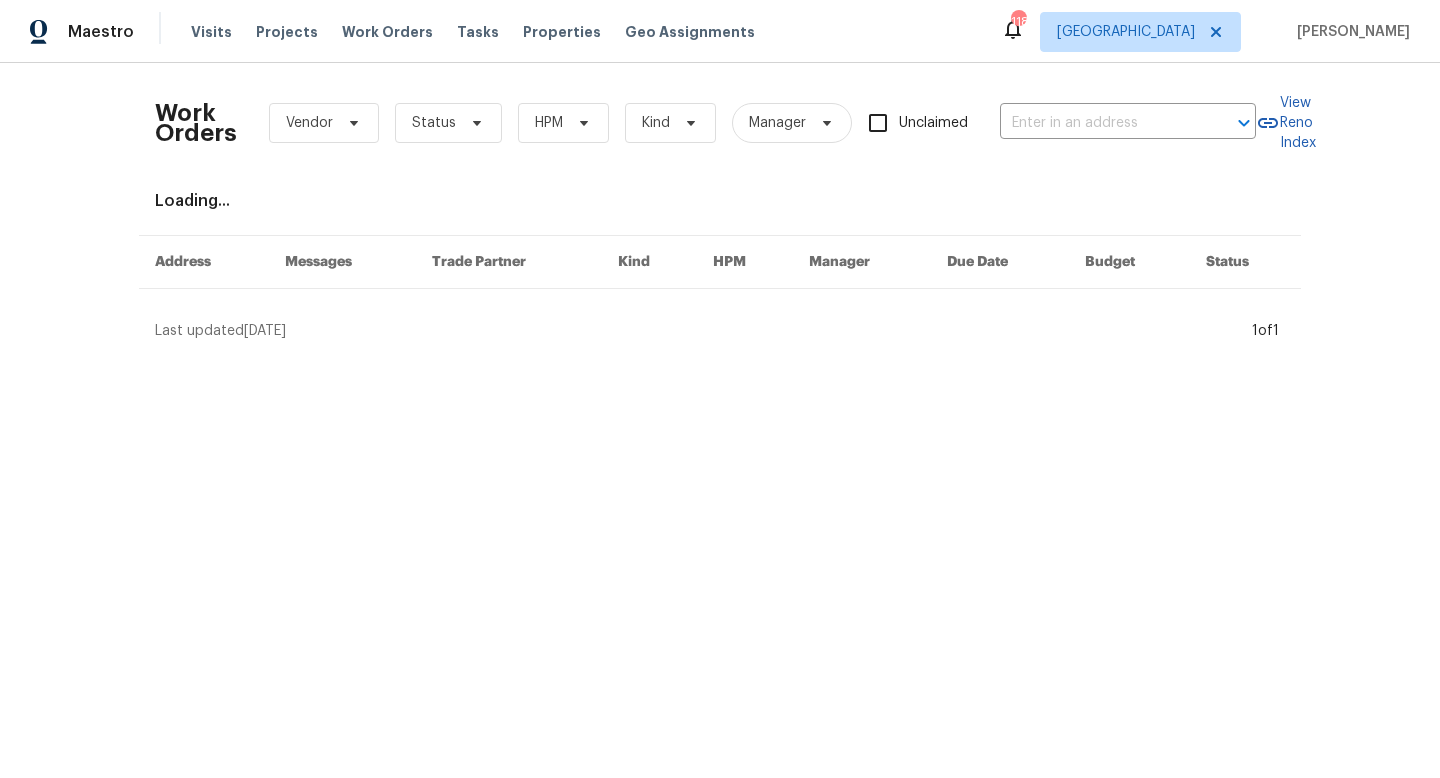 type on "[STREET_ADDRESS]" 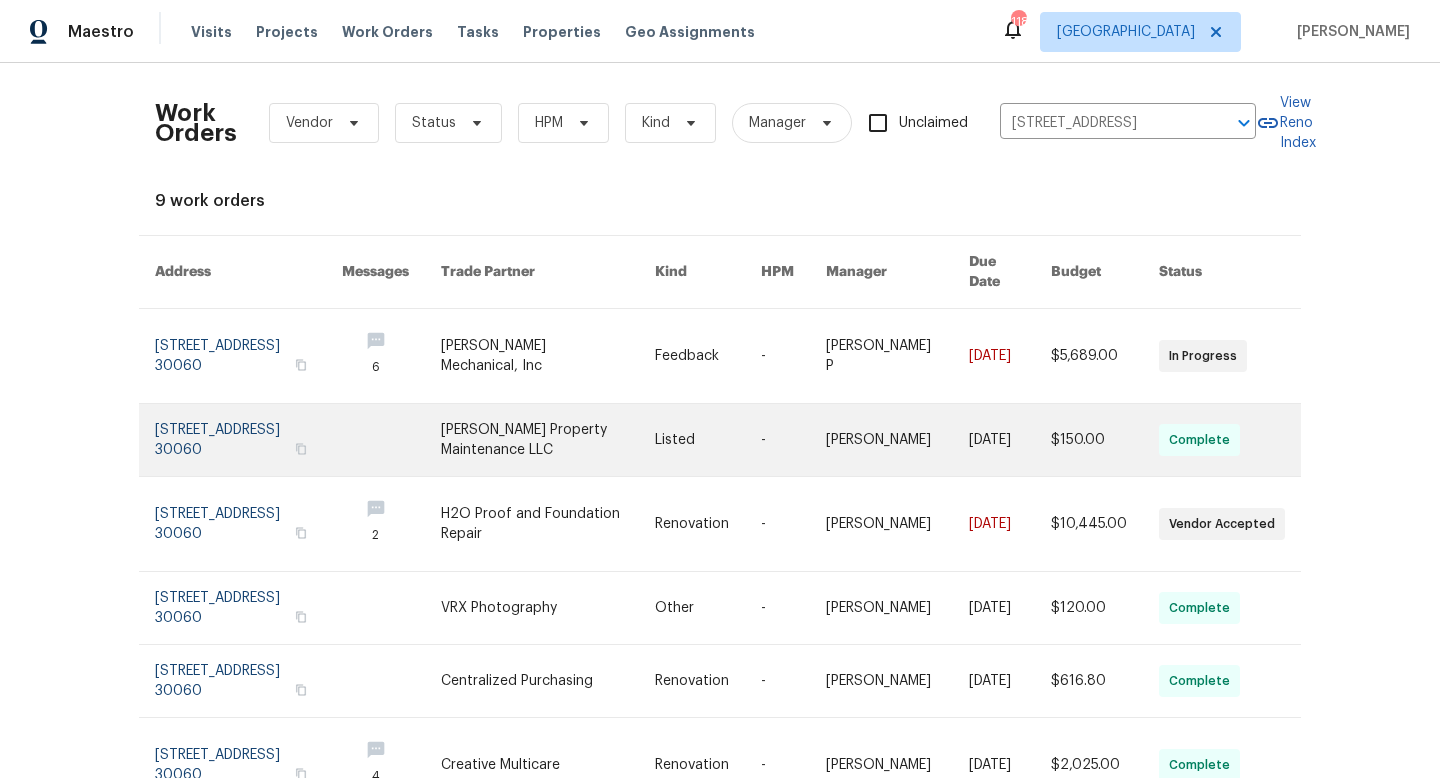 click at bounding box center (248, 440) 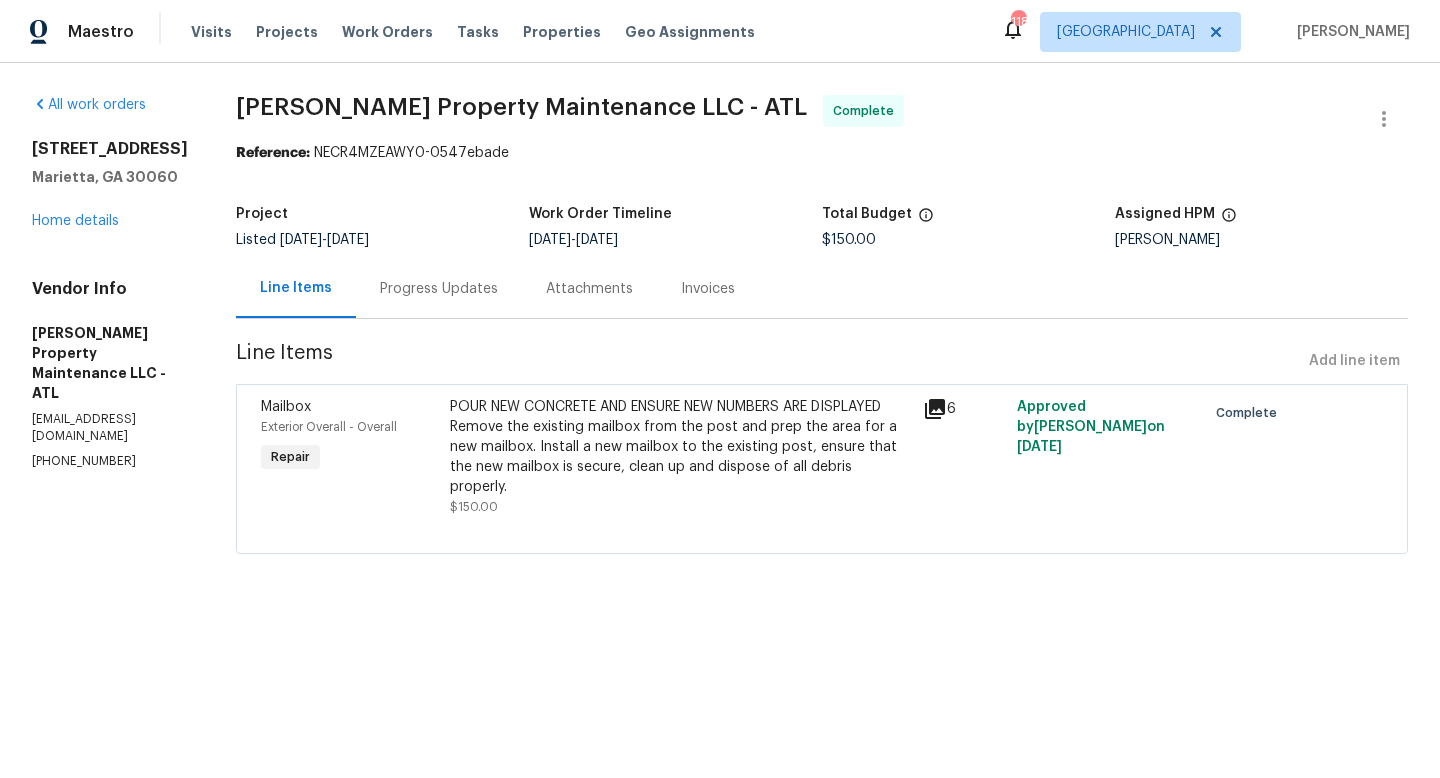 click on "[STREET_ADDRESS] Home details" at bounding box center (110, 185) 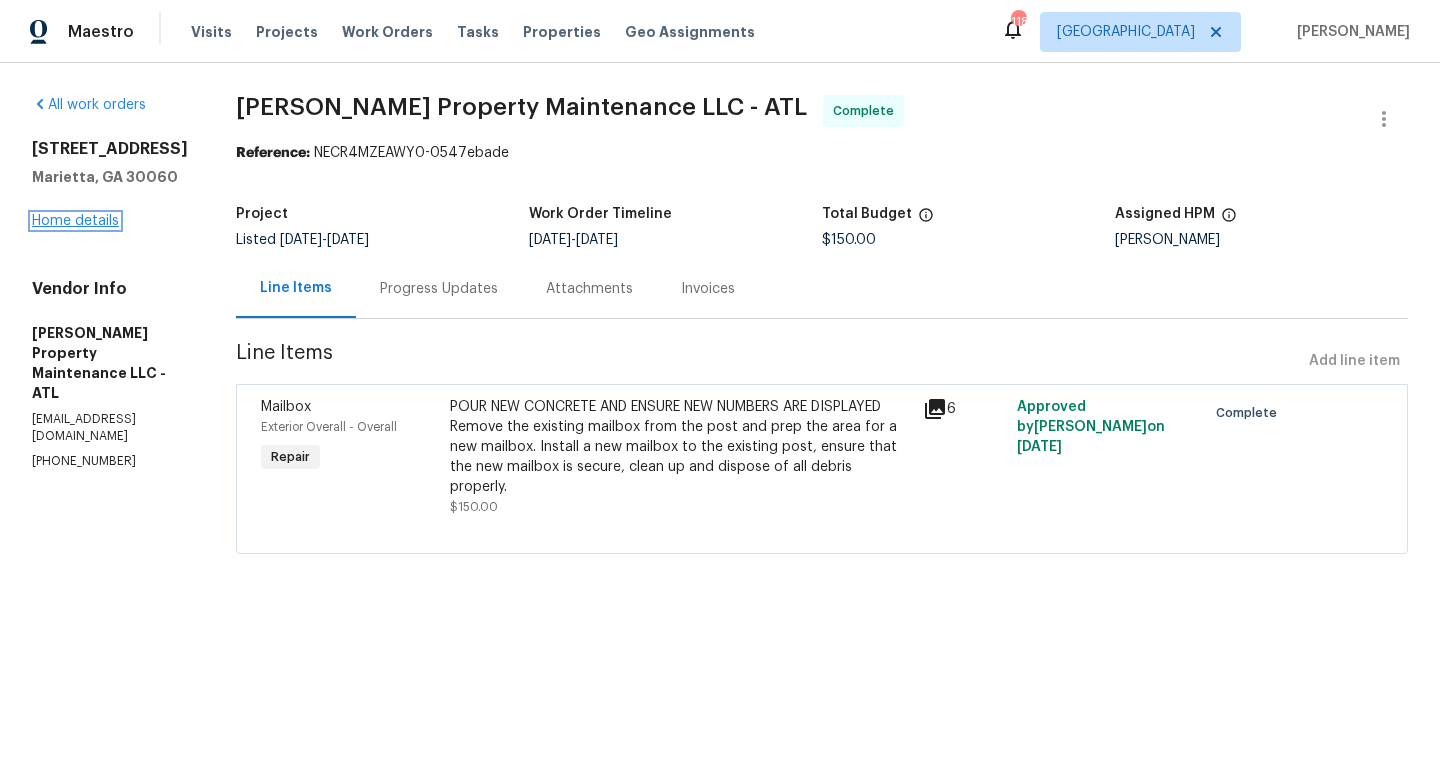 click on "Home details" at bounding box center (75, 221) 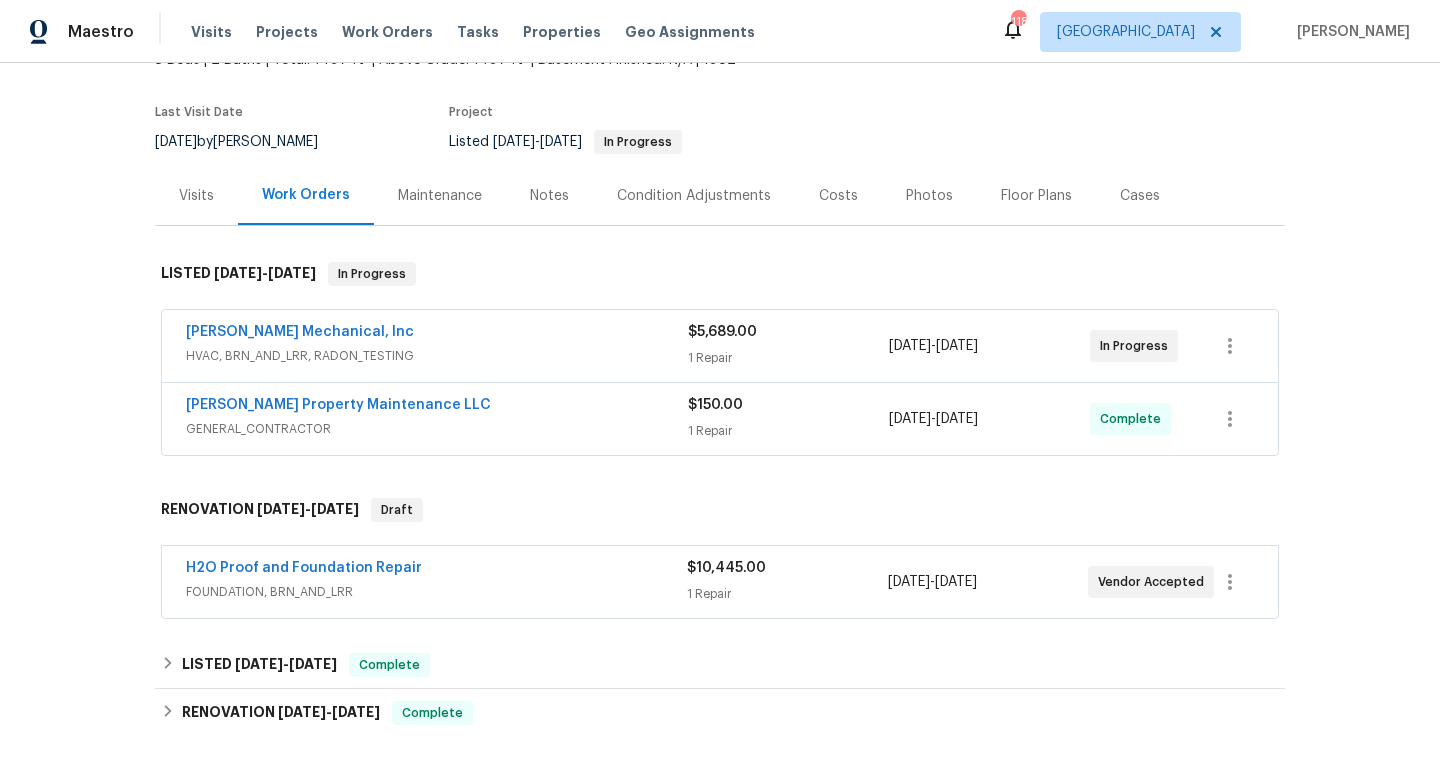 scroll, scrollTop: 143, scrollLeft: 0, axis: vertical 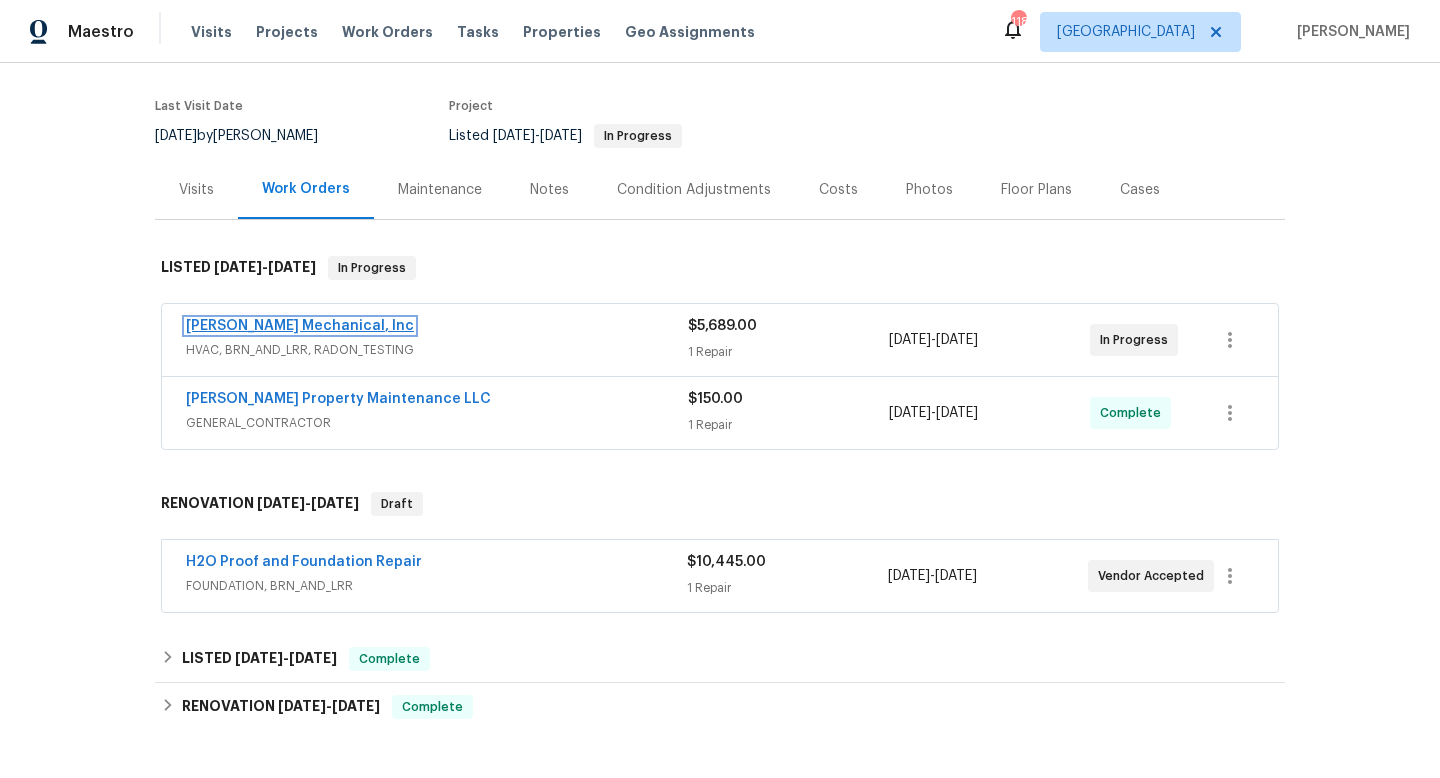 click on "[PERSON_NAME] Mechanical, Inc" at bounding box center [300, 326] 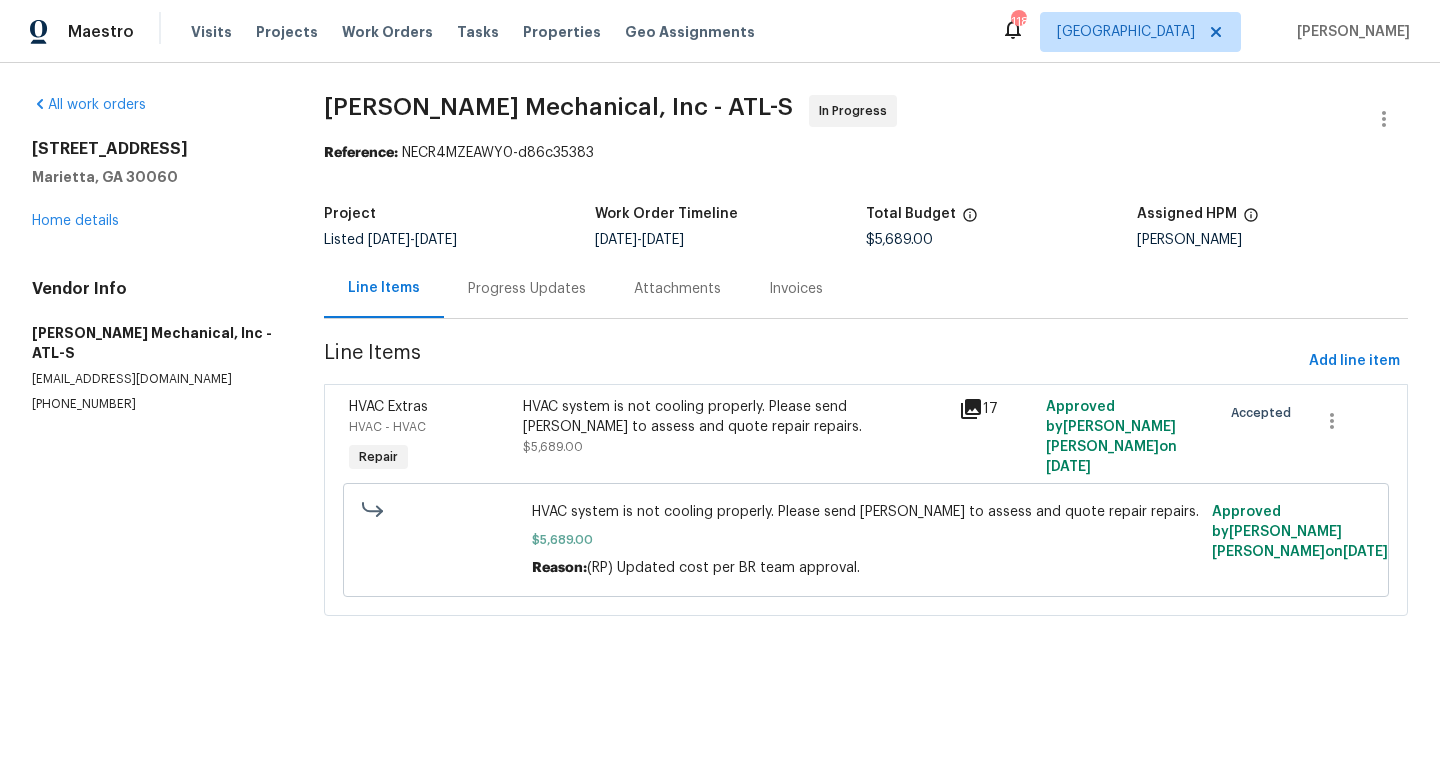 click on "Progress Updates" at bounding box center [527, 289] 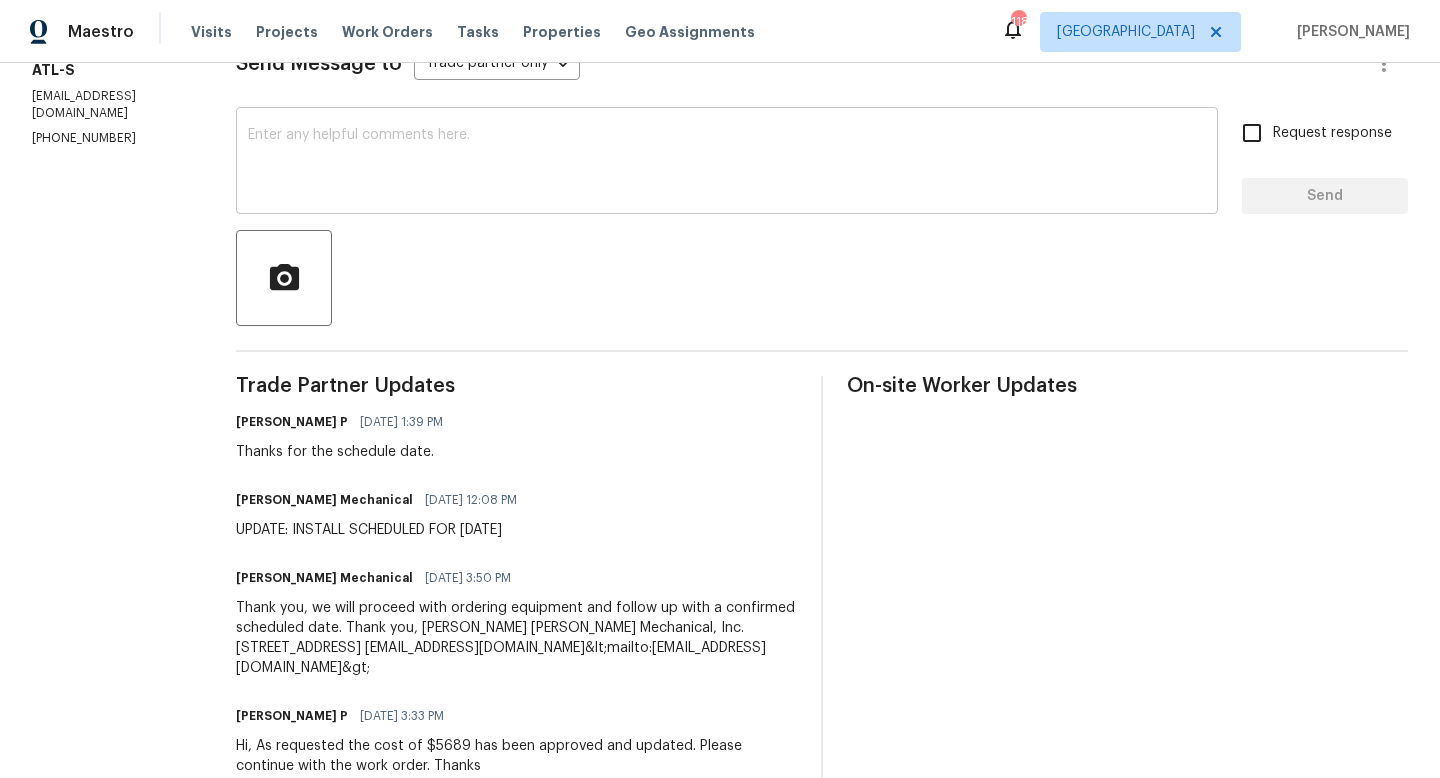 scroll, scrollTop: 0, scrollLeft: 0, axis: both 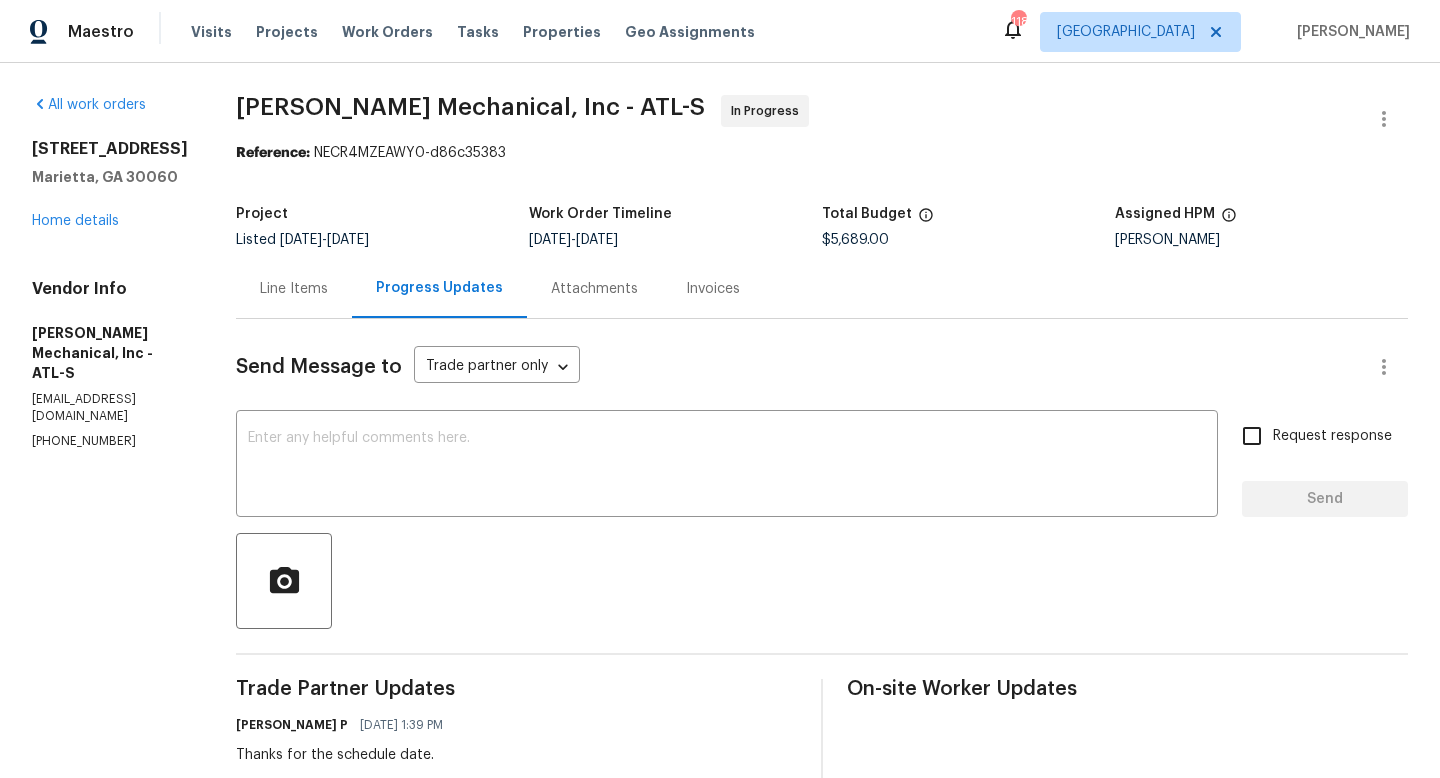 click on "[STREET_ADDRESS] Home details" at bounding box center [110, 185] 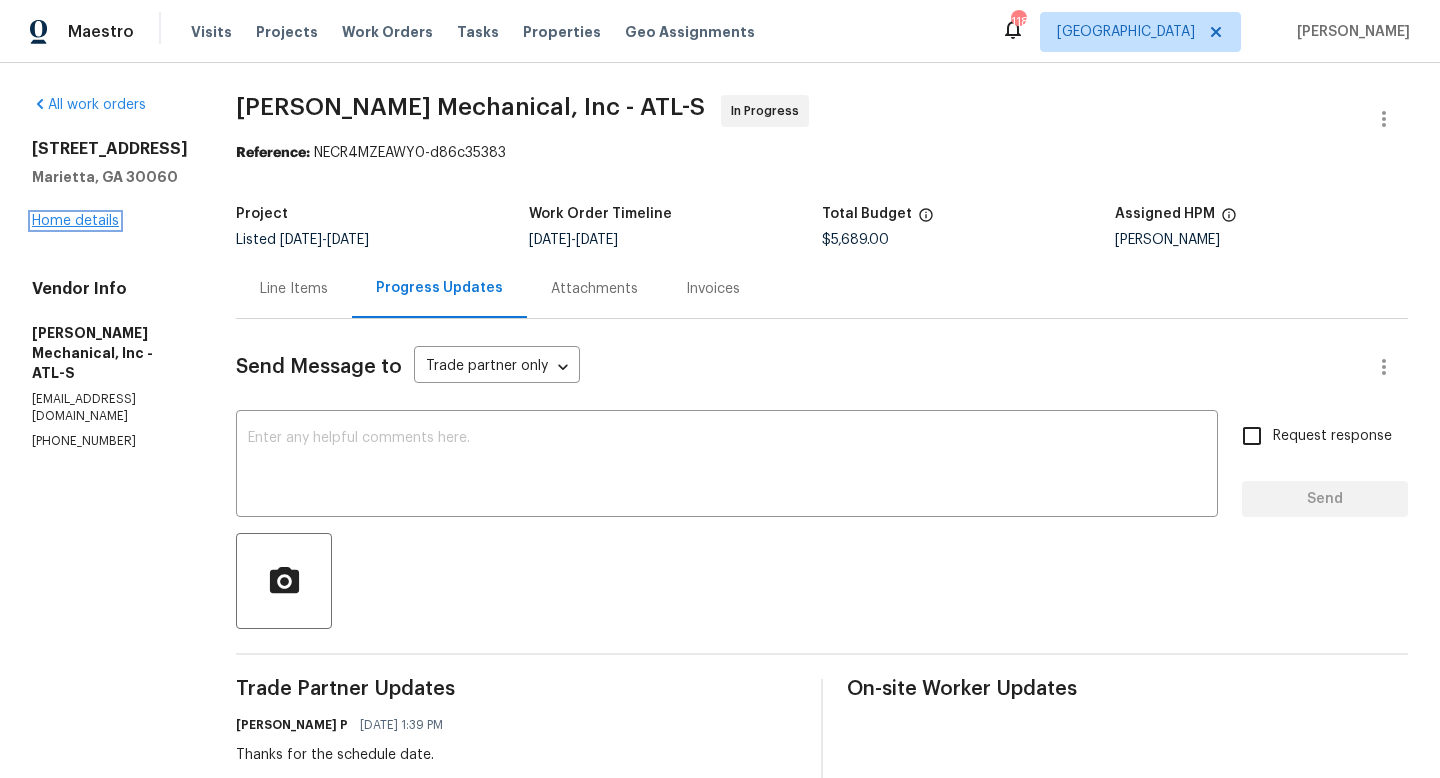 click on "Home details" at bounding box center [75, 221] 